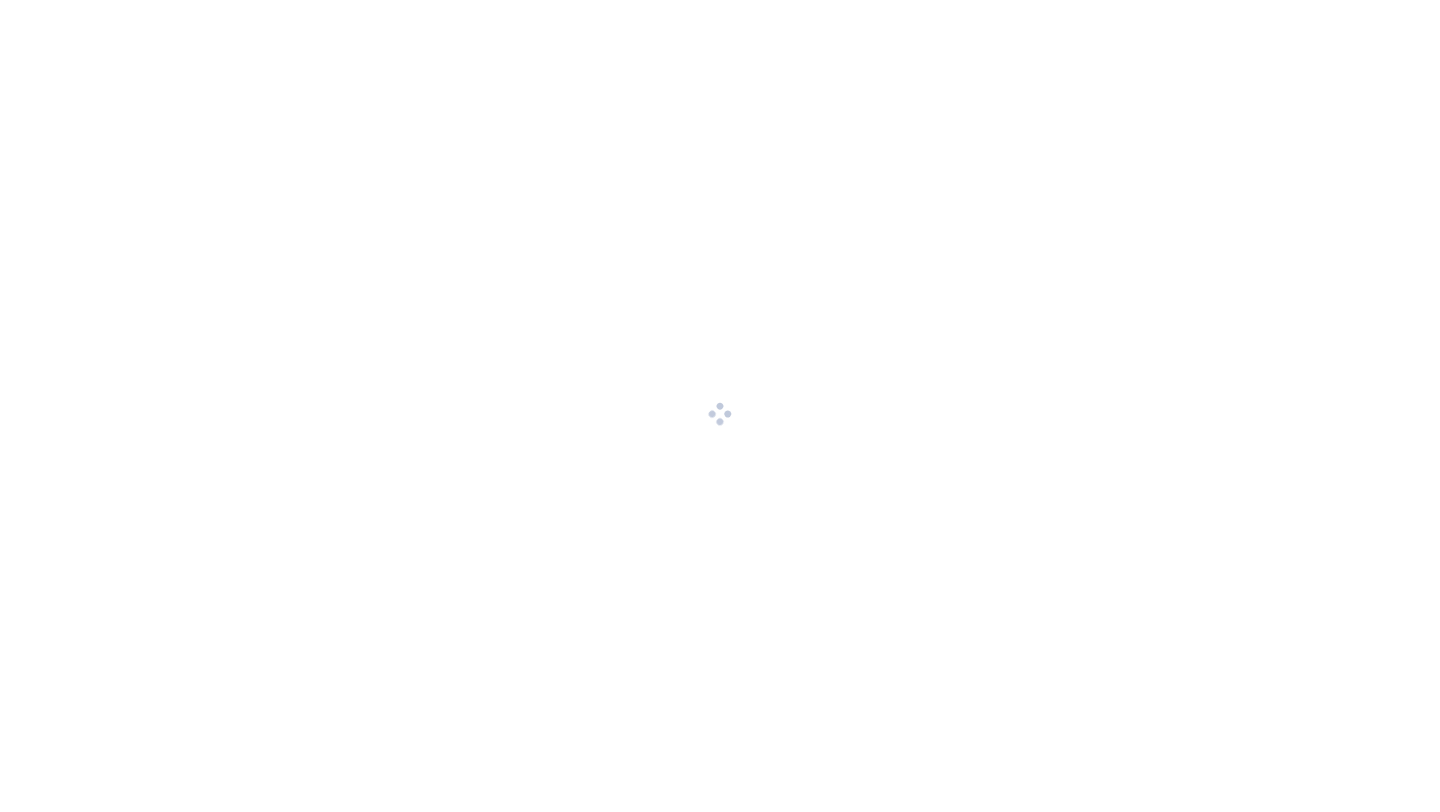 scroll, scrollTop: 0, scrollLeft: 0, axis: both 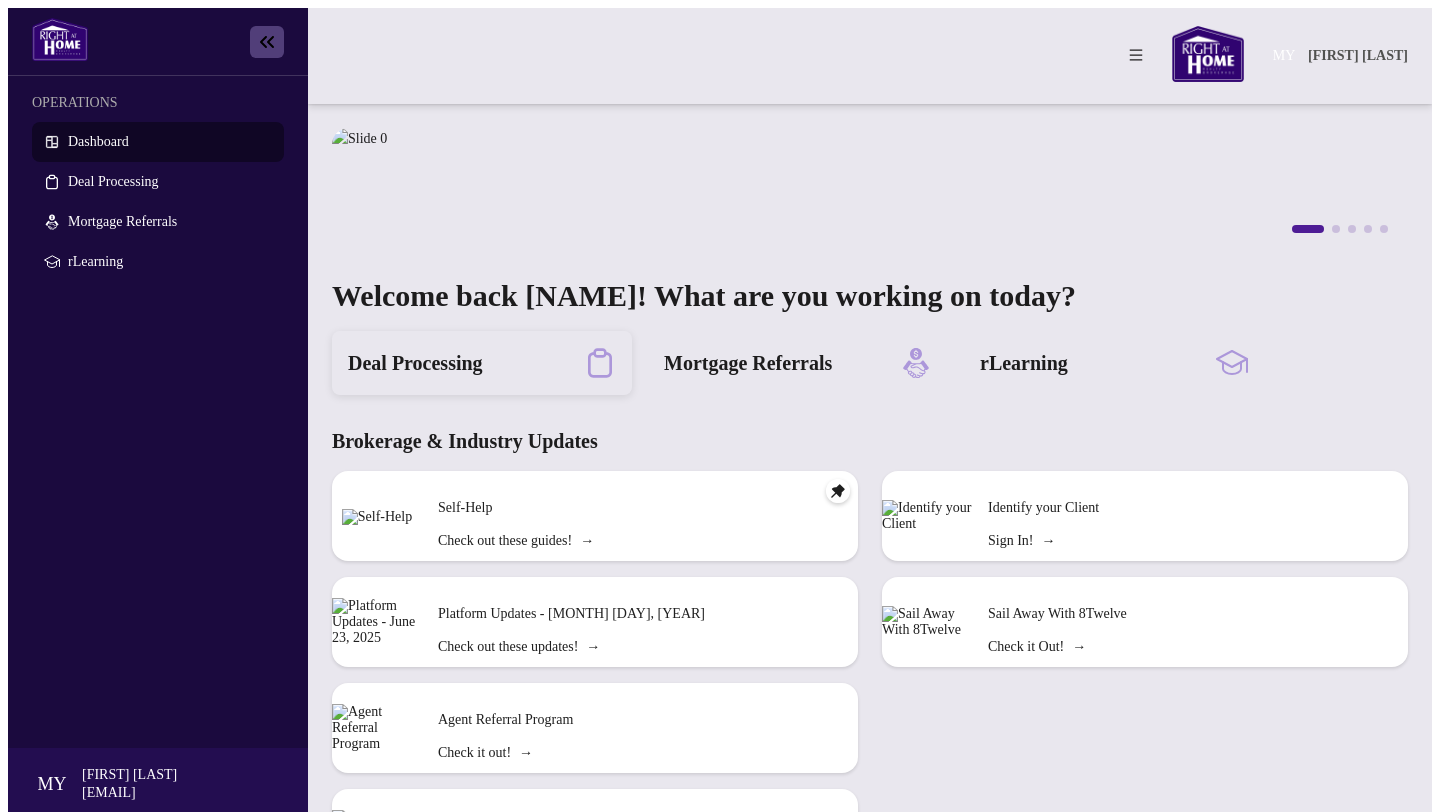 click on "Deal Processing" at bounding box center (415, 363) 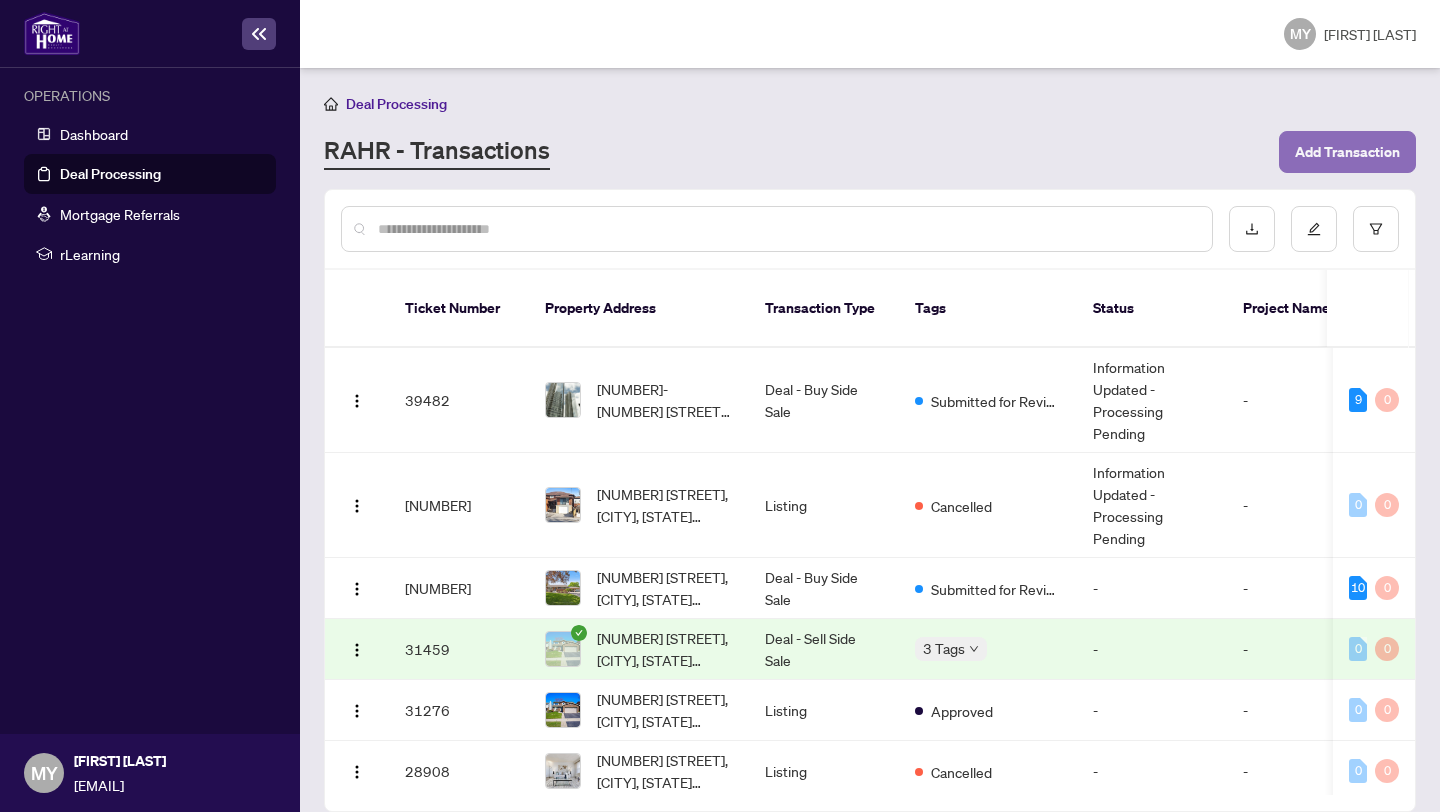 click on "Add Transaction" at bounding box center (1347, 152) 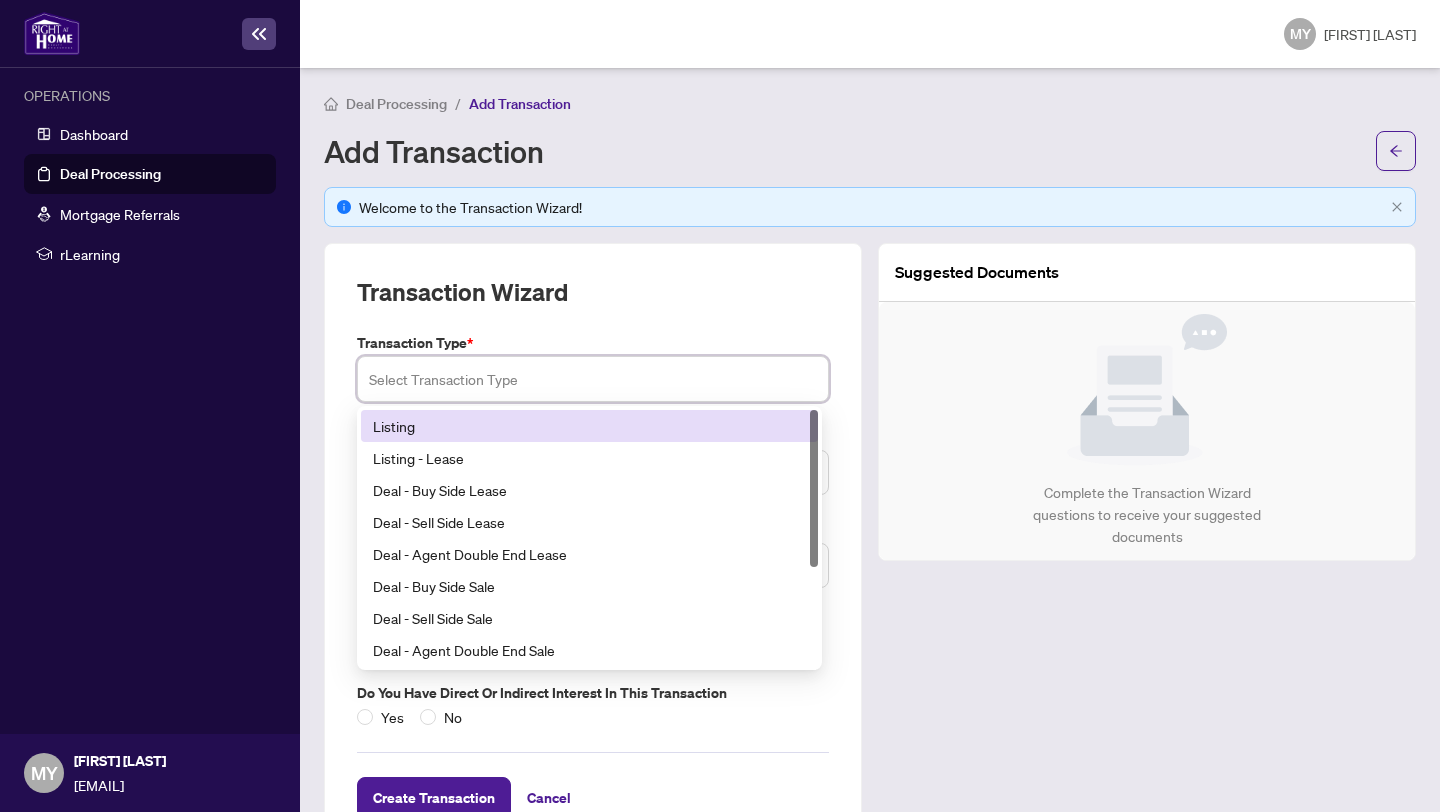 click at bounding box center [593, 379] 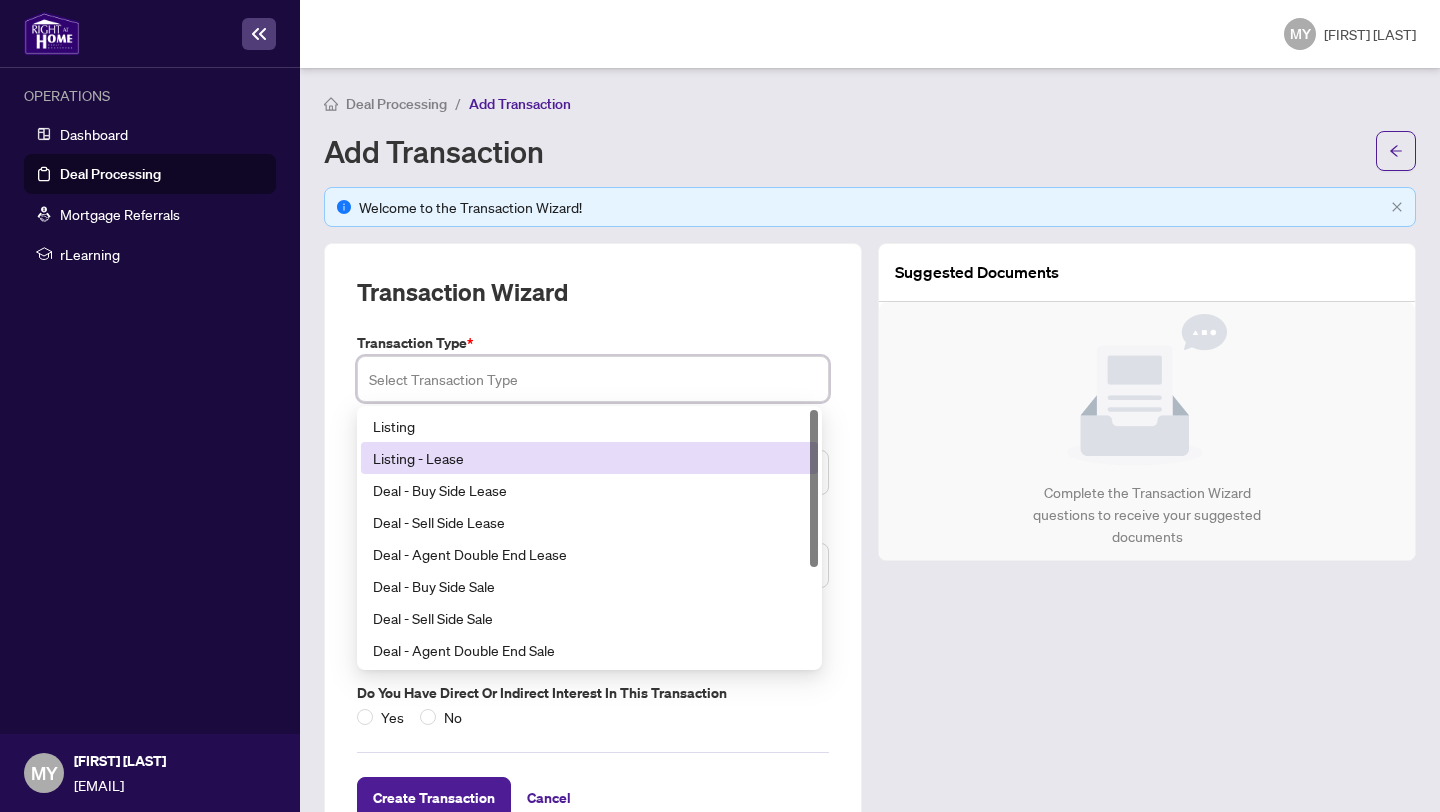click on "Listing - Lease" at bounding box center [589, 458] 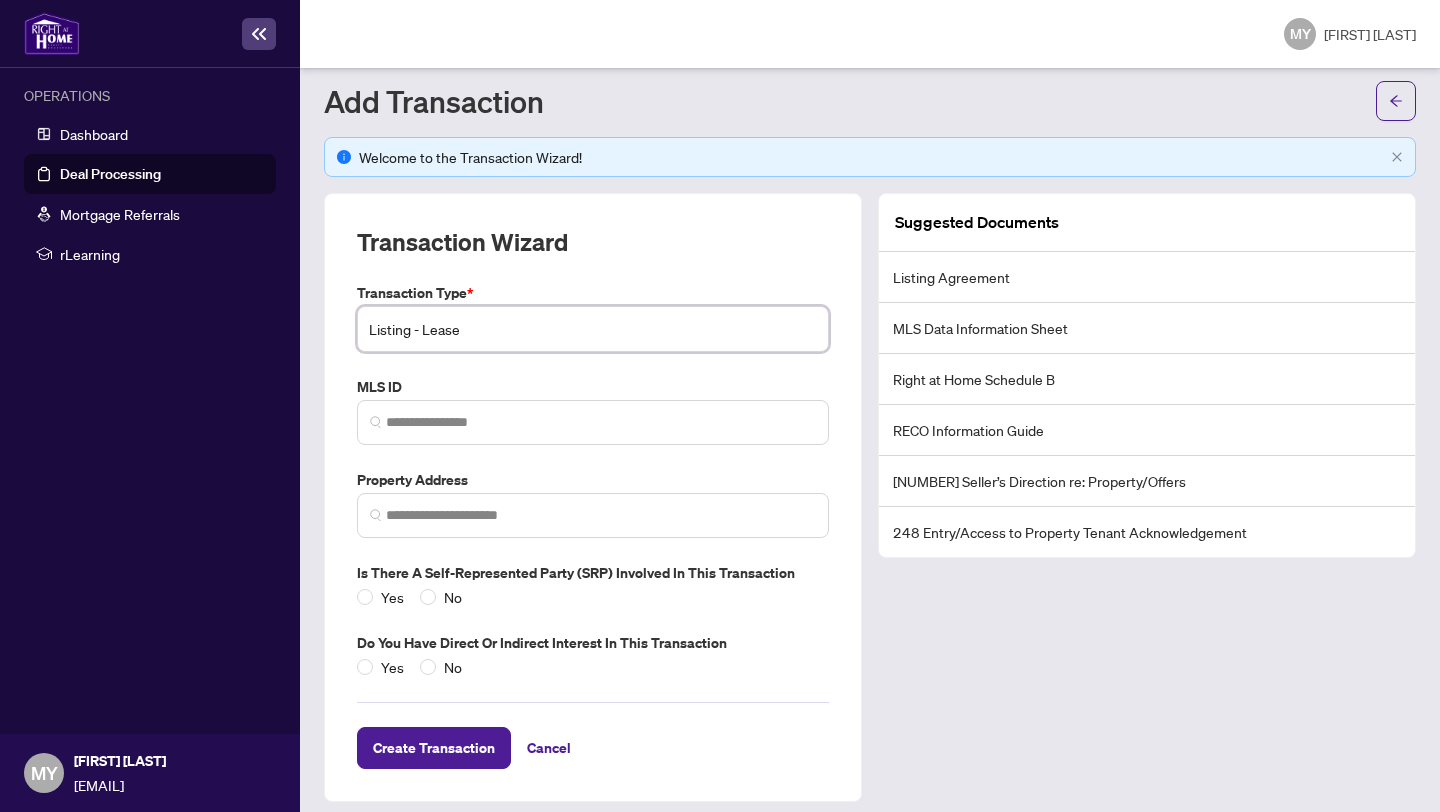 scroll, scrollTop: 63, scrollLeft: 0, axis: vertical 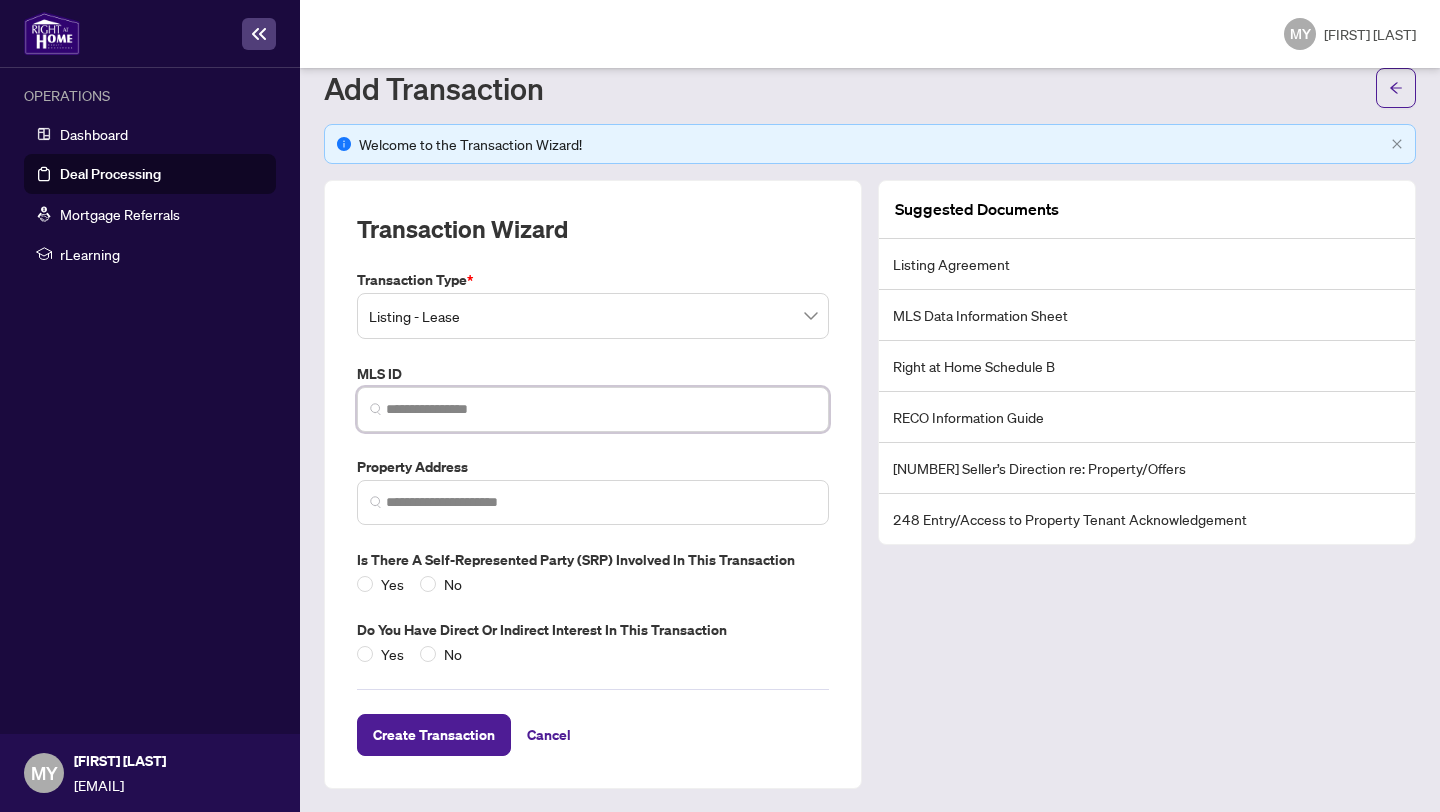 click at bounding box center (601, 409) 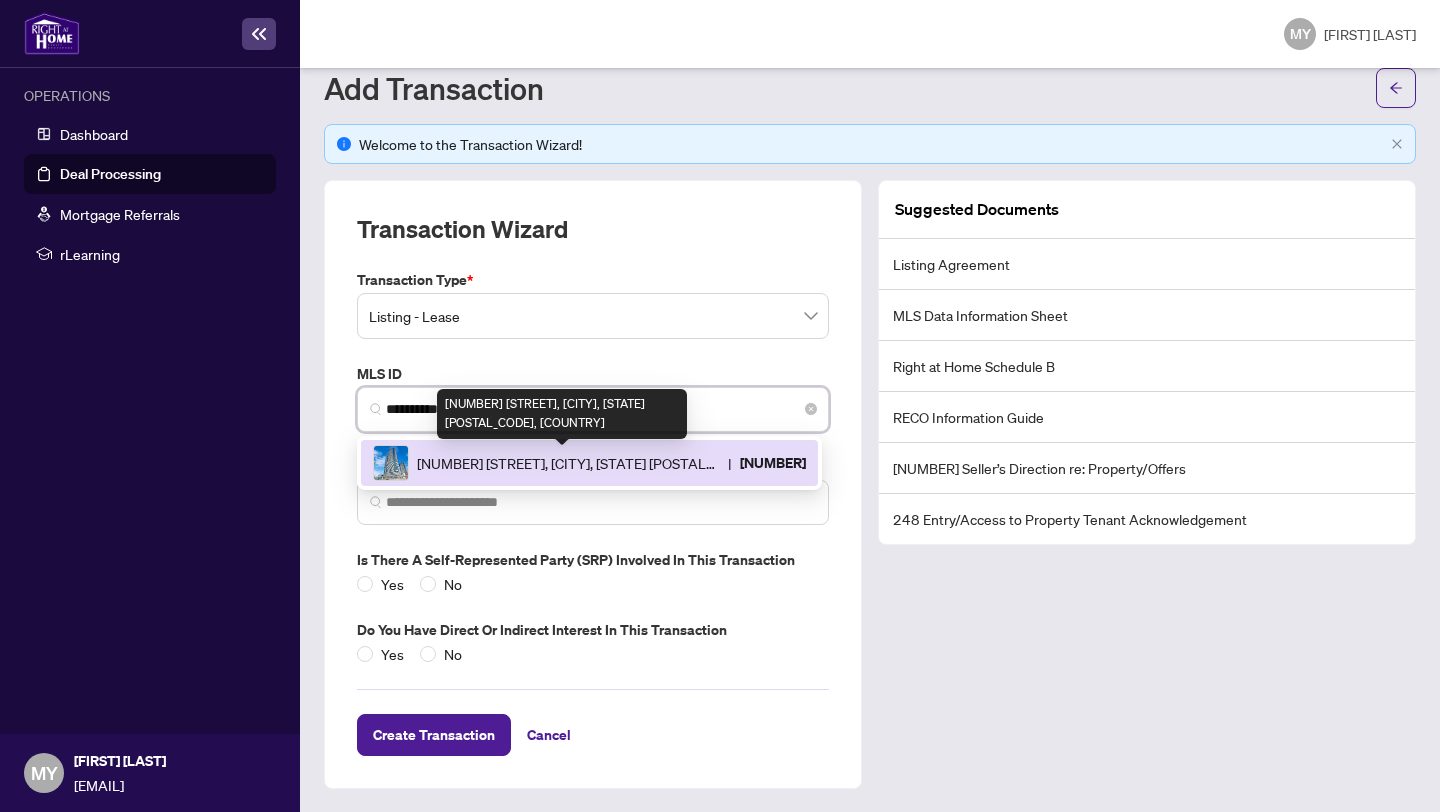 click on "[NUMBER] [STREET], [CITY], [STATE] [POSTAL_CODE], [COUNTRY]" at bounding box center [568, 463] 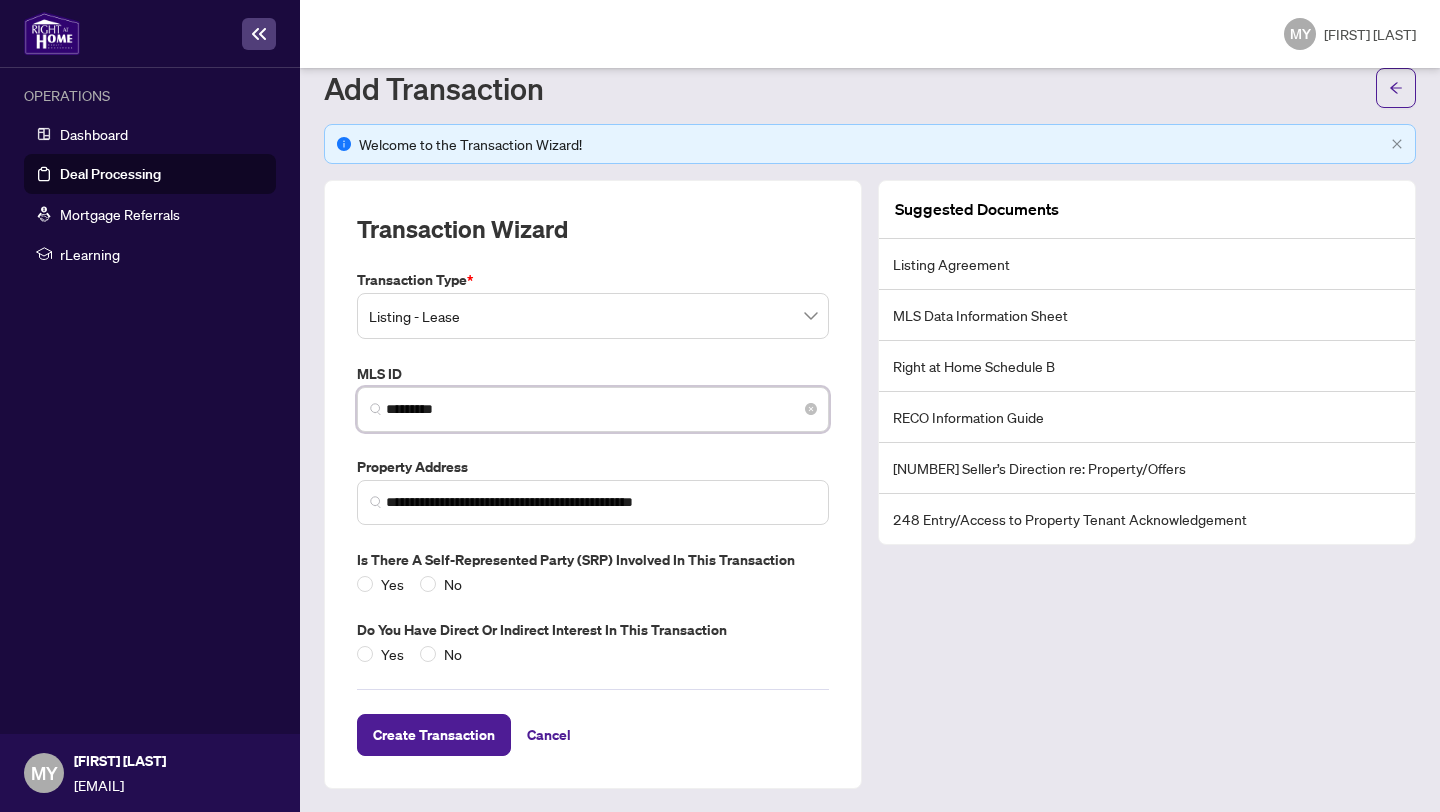 type on "*********" 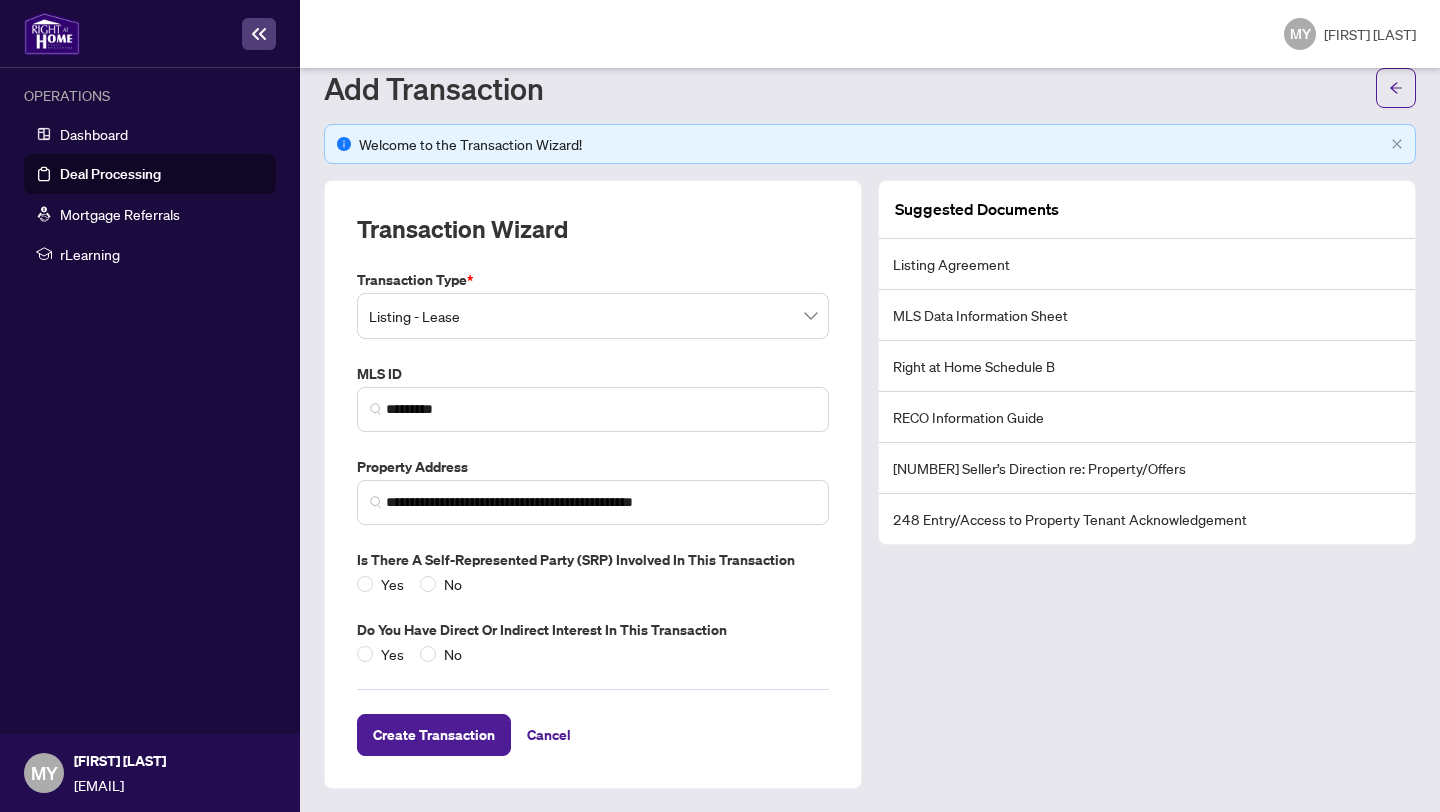 click on "Suggested Documents Listing Agreement MLS Data Information Sheet Right at Home Schedule B RECO Information Guide [NUMBER] Seller’s Direction re: Property/Offers [NUMBER] Entry/Access to Property Tenant Acknowledgement" at bounding box center [1147, 484] 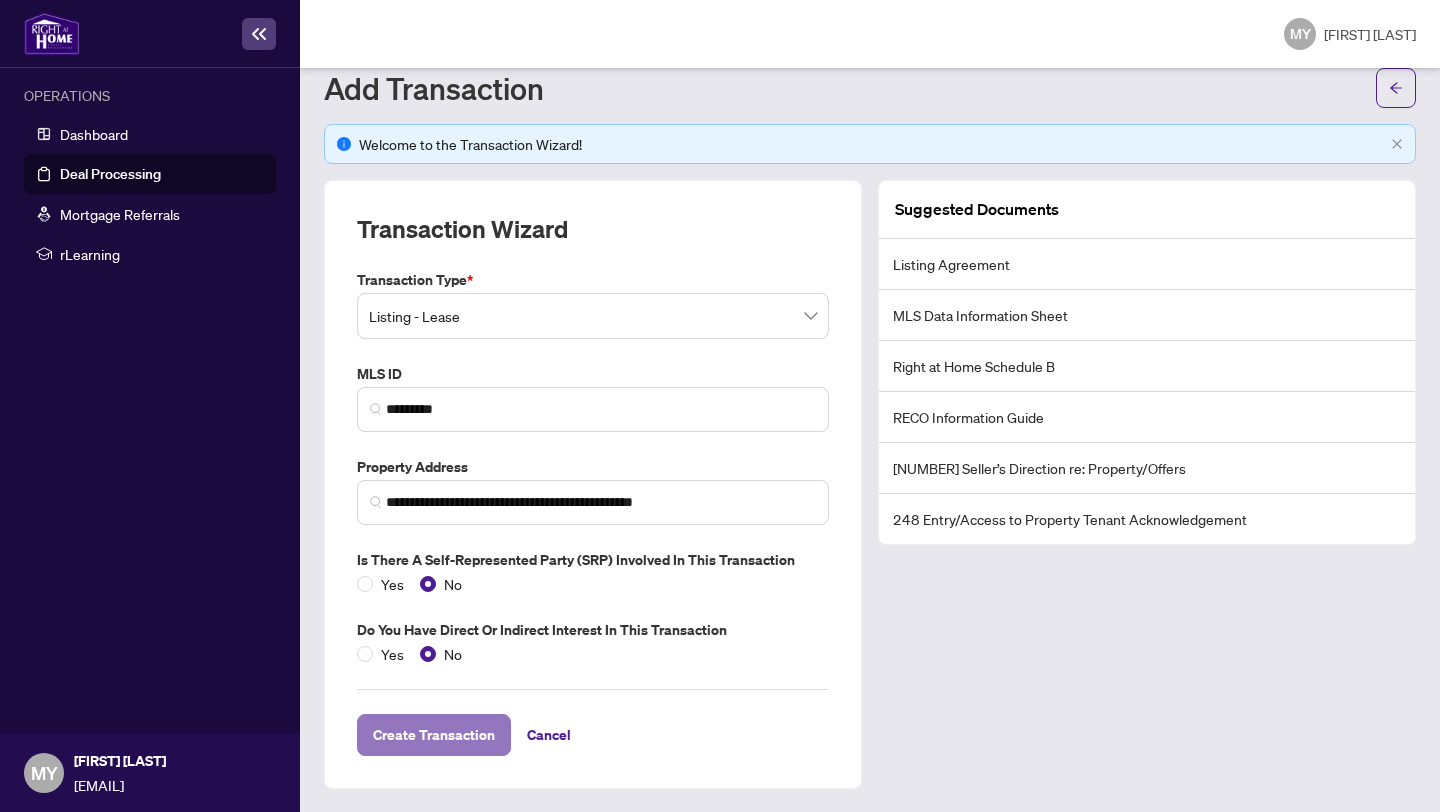 click on "Create Transaction" at bounding box center [434, 735] 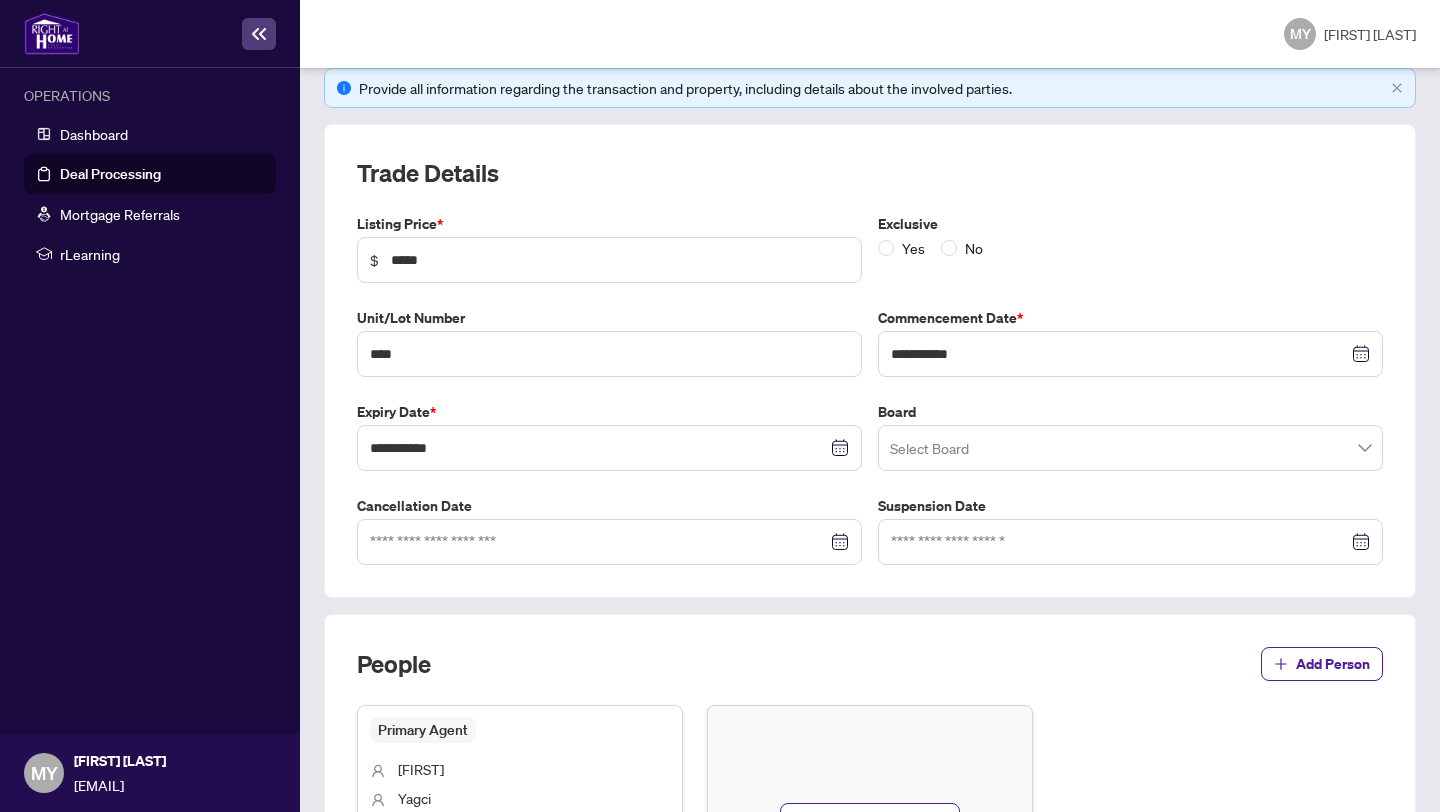 scroll, scrollTop: 538, scrollLeft: 0, axis: vertical 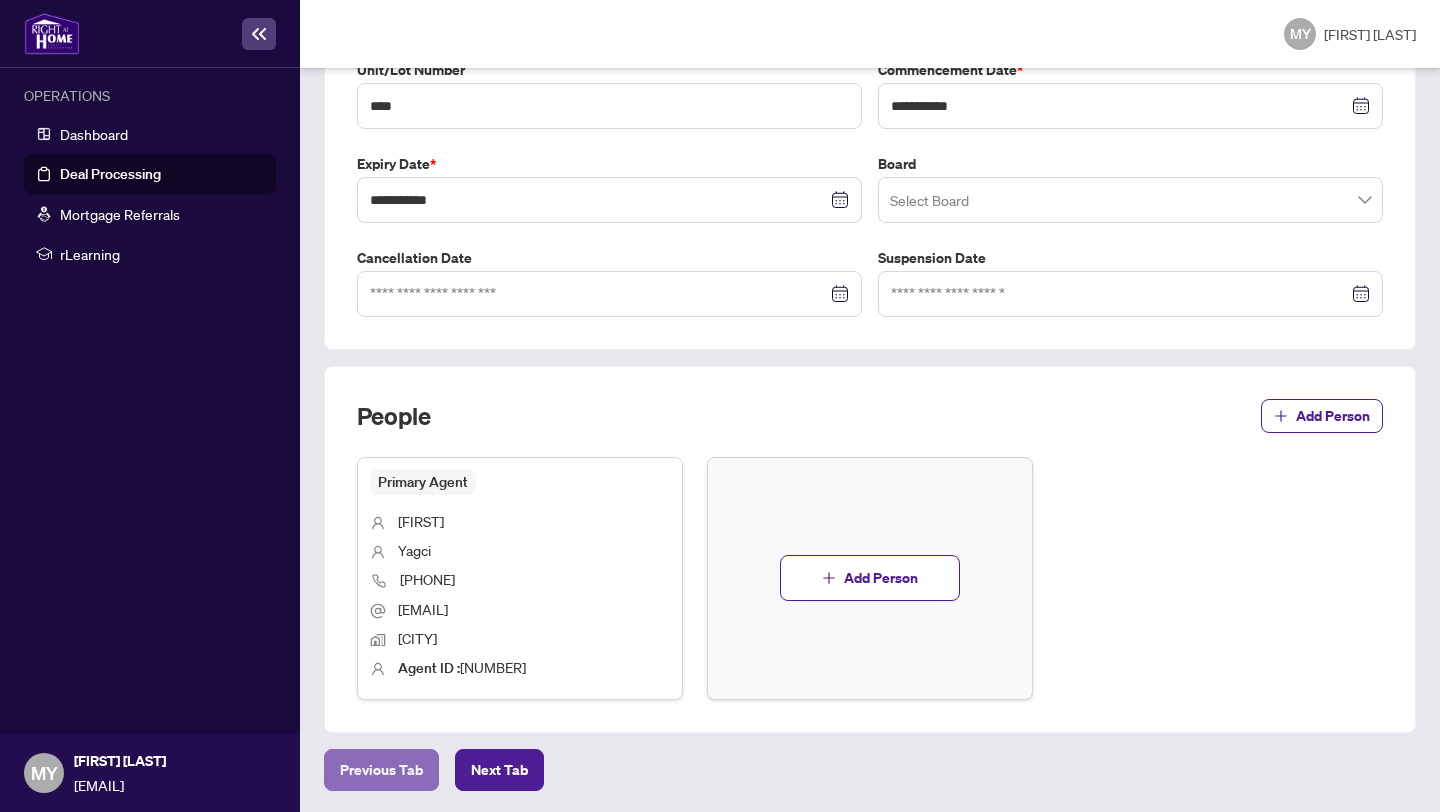 click on "Previous Tab" at bounding box center [381, 770] 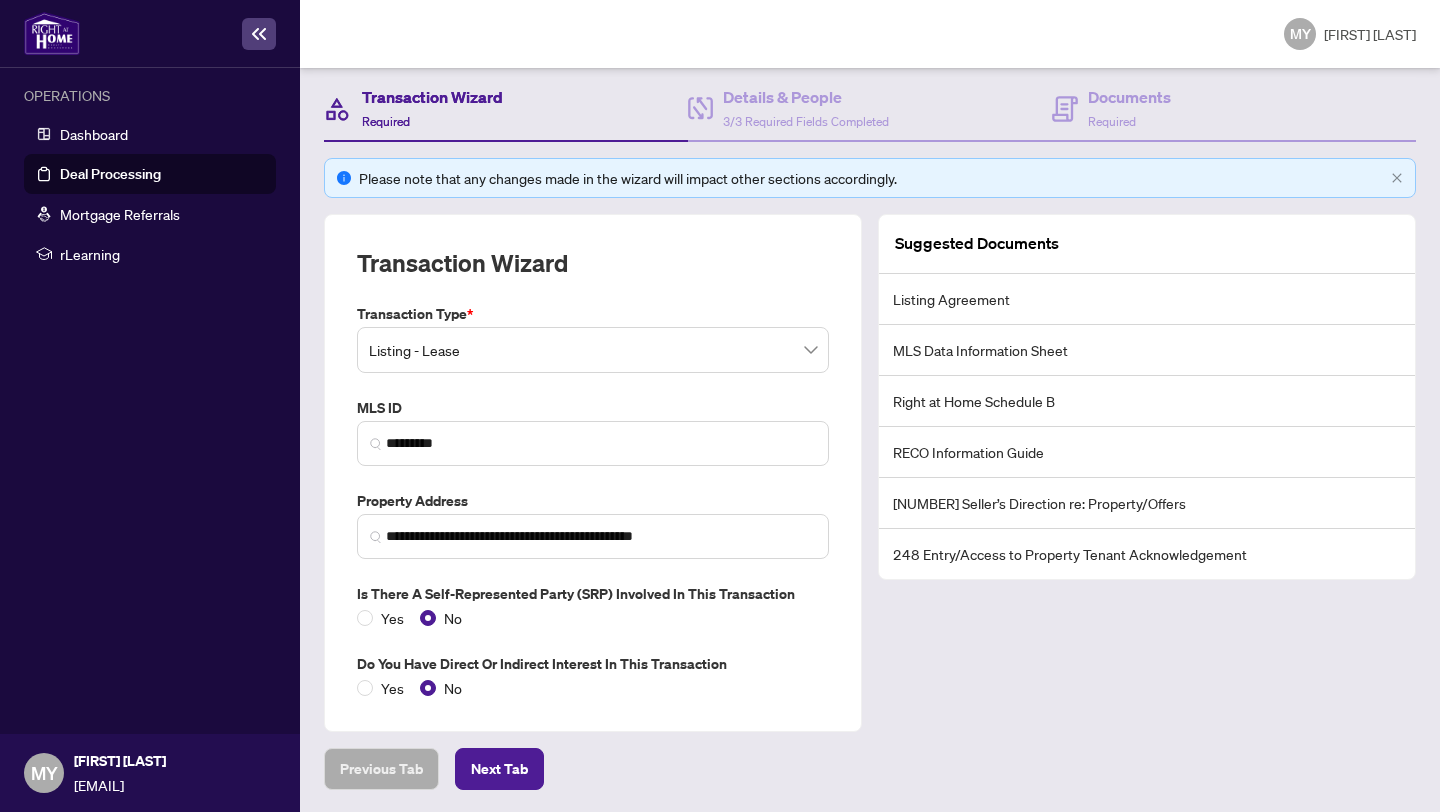 scroll, scrollTop: 199, scrollLeft: 0, axis: vertical 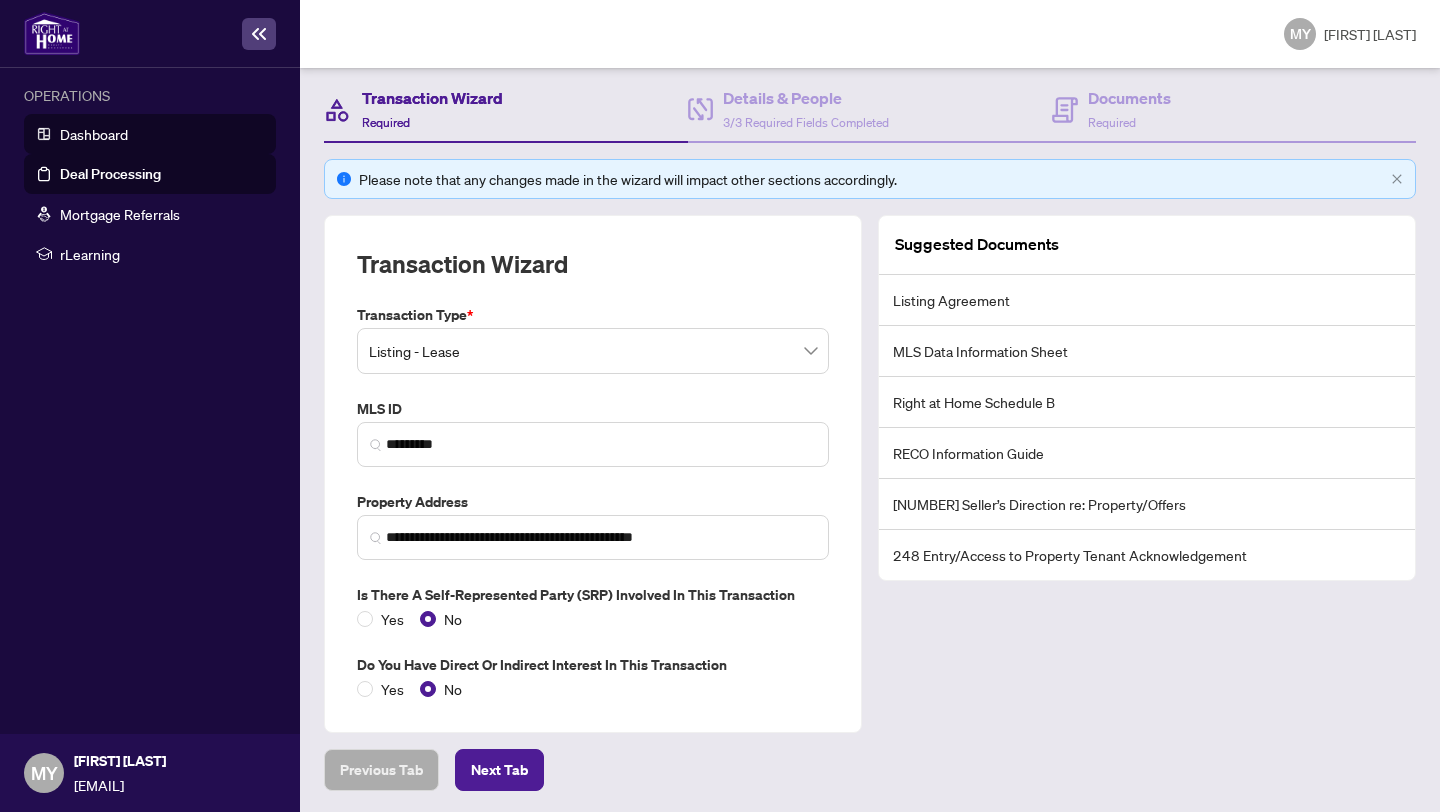 click on "Dashboard" at bounding box center (94, 134) 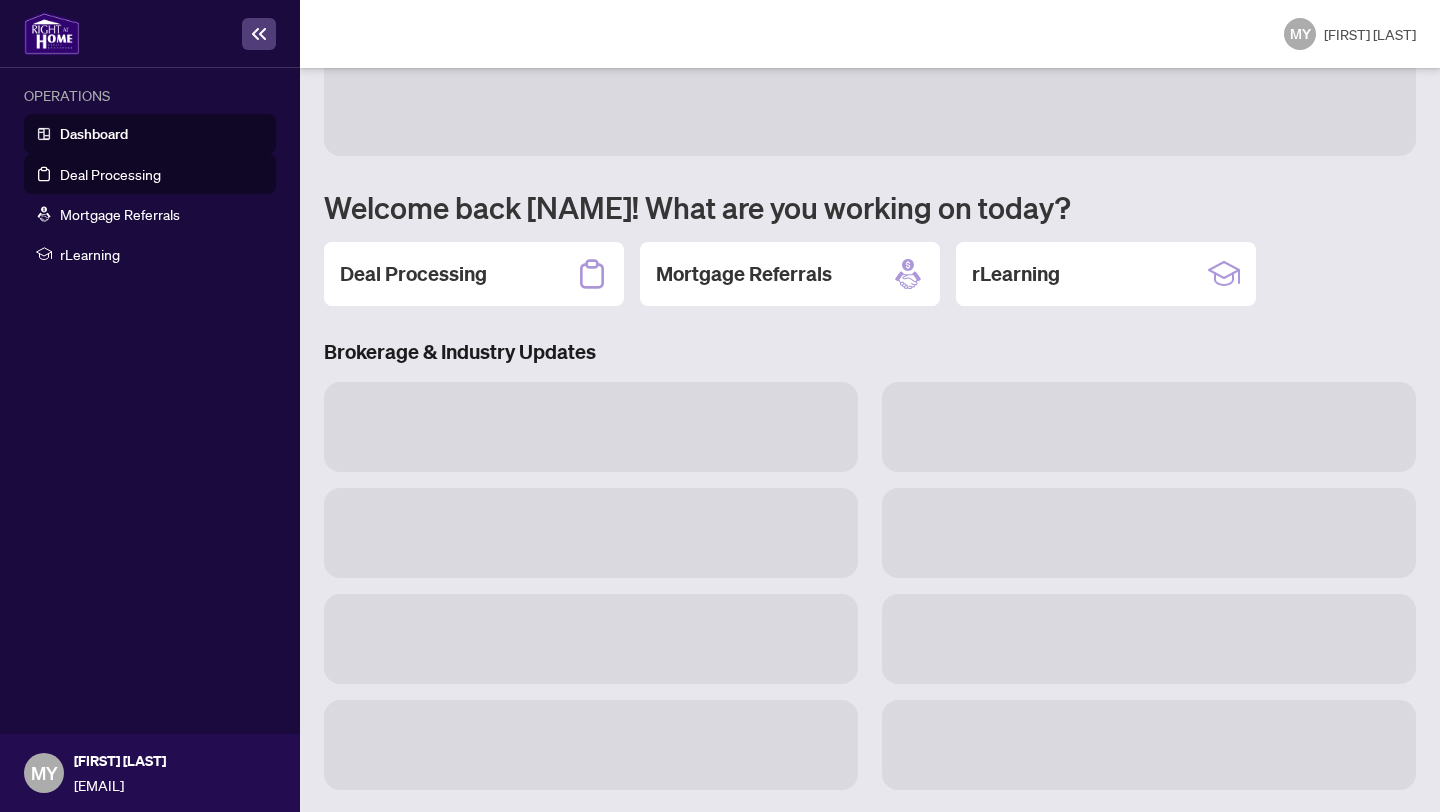 scroll, scrollTop: 85, scrollLeft: 0, axis: vertical 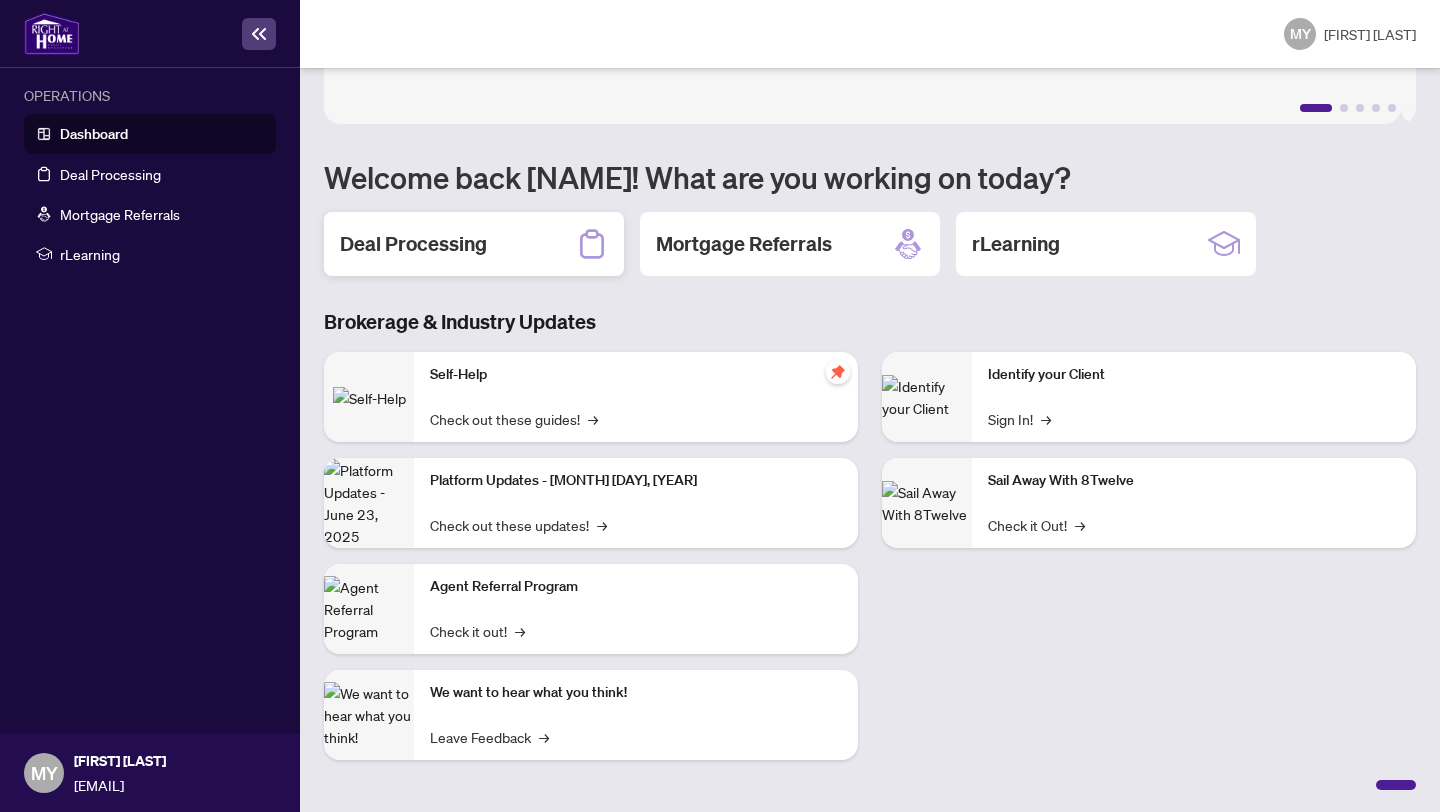 click on "Deal Processing" at bounding box center (413, 244) 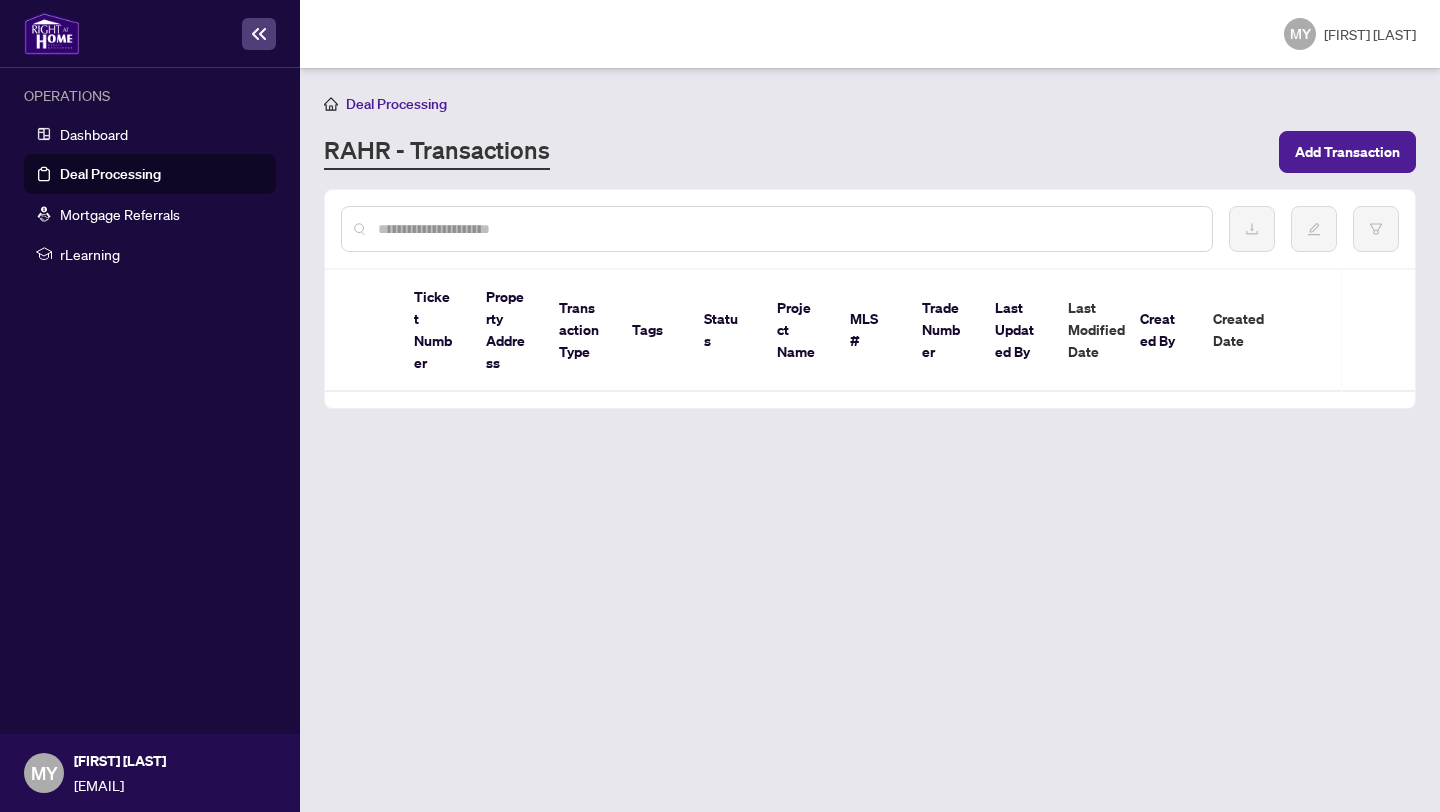 scroll, scrollTop: 0, scrollLeft: 0, axis: both 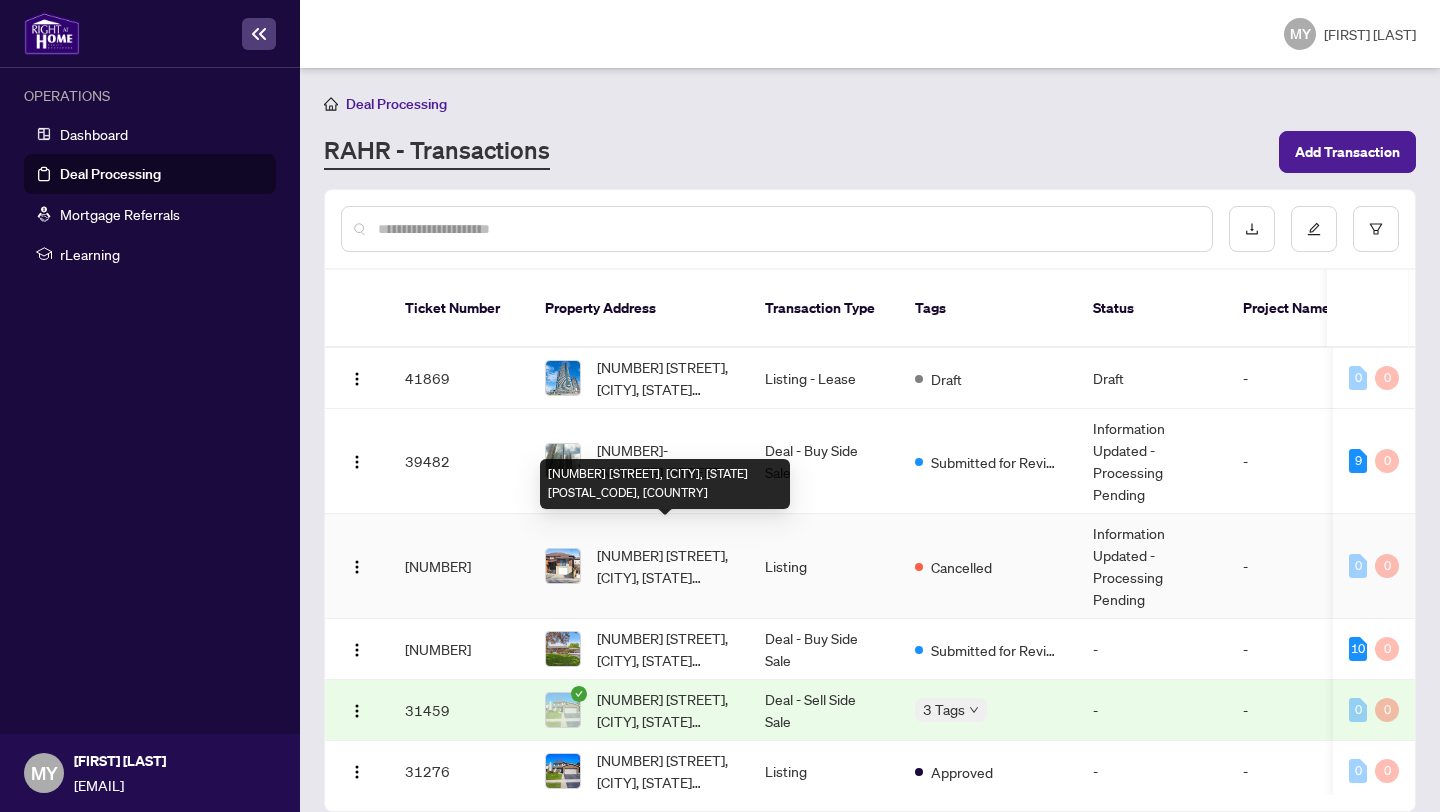 click on "[NUMBER] [STREET], [CITY], [STATE] [POSTAL_CODE], [COUNTRY]" at bounding box center (665, 566) 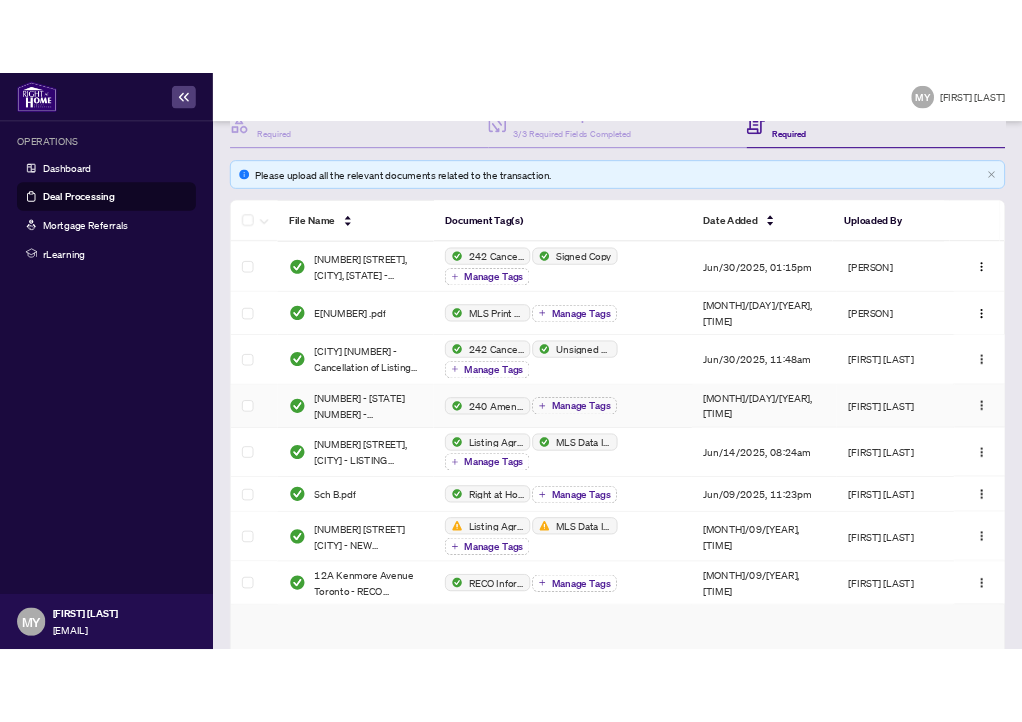 scroll, scrollTop: 0, scrollLeft: 0, axis: both 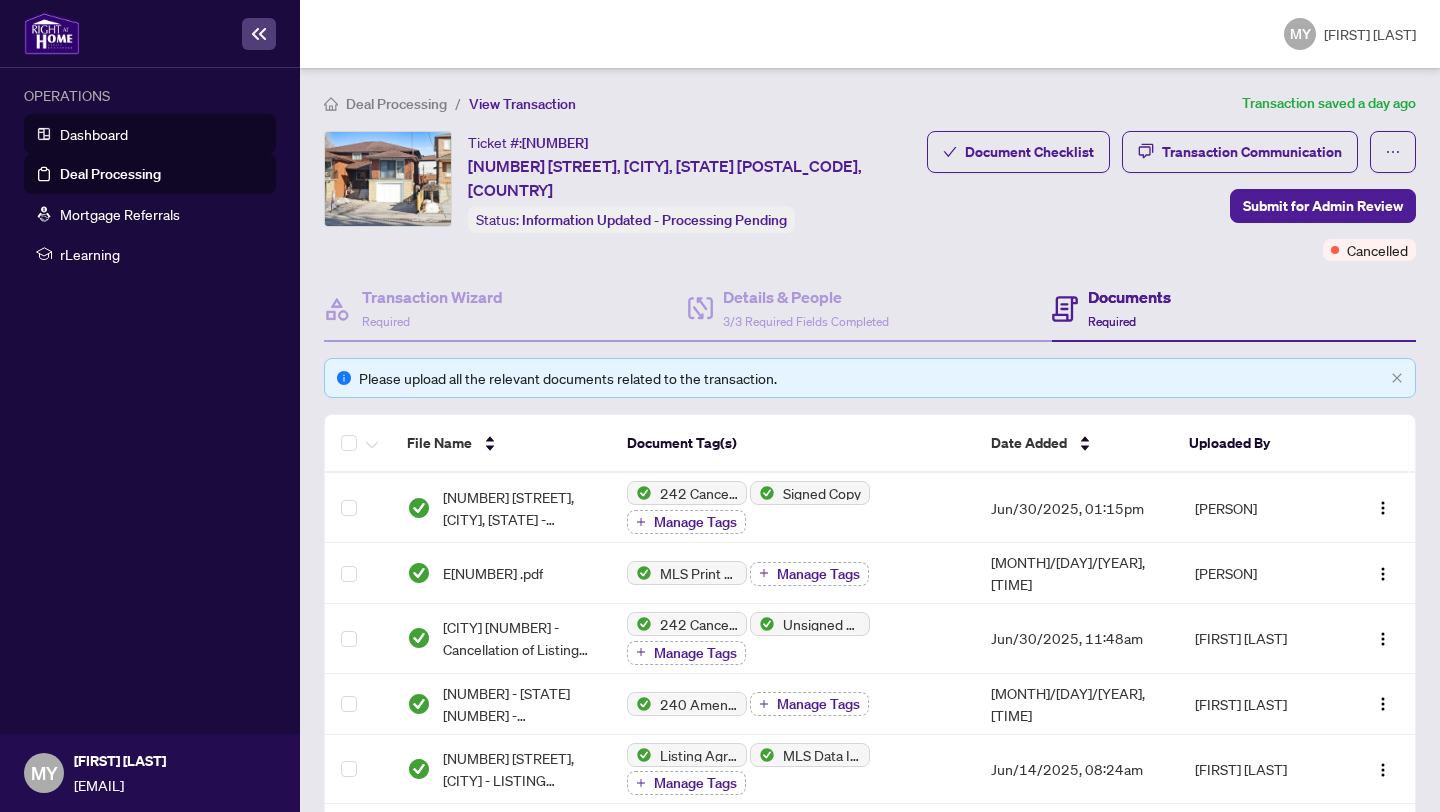 click on "Dashboard" at bounding box center (94, 134) 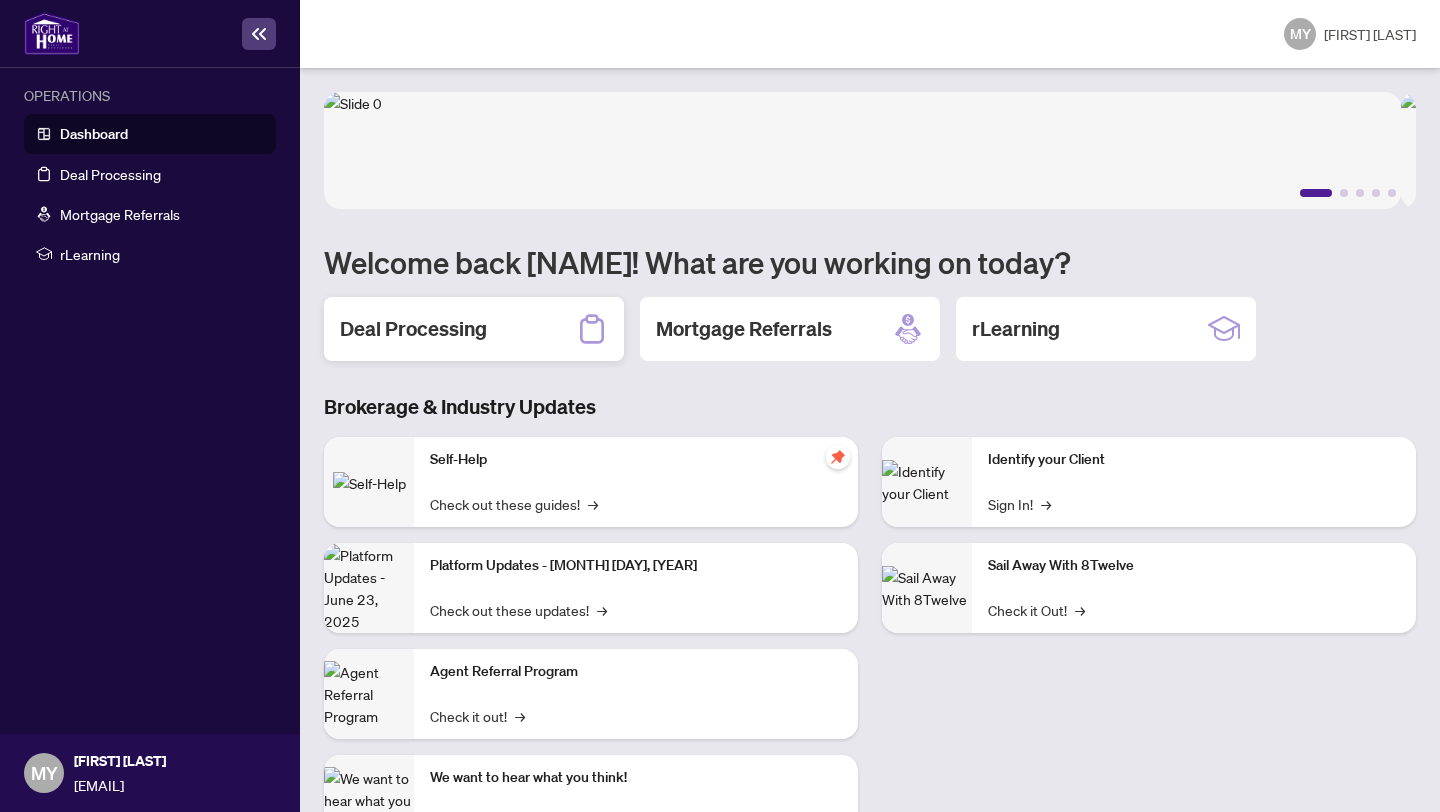click on "Deal Processing" at bounding box center (413, 329) 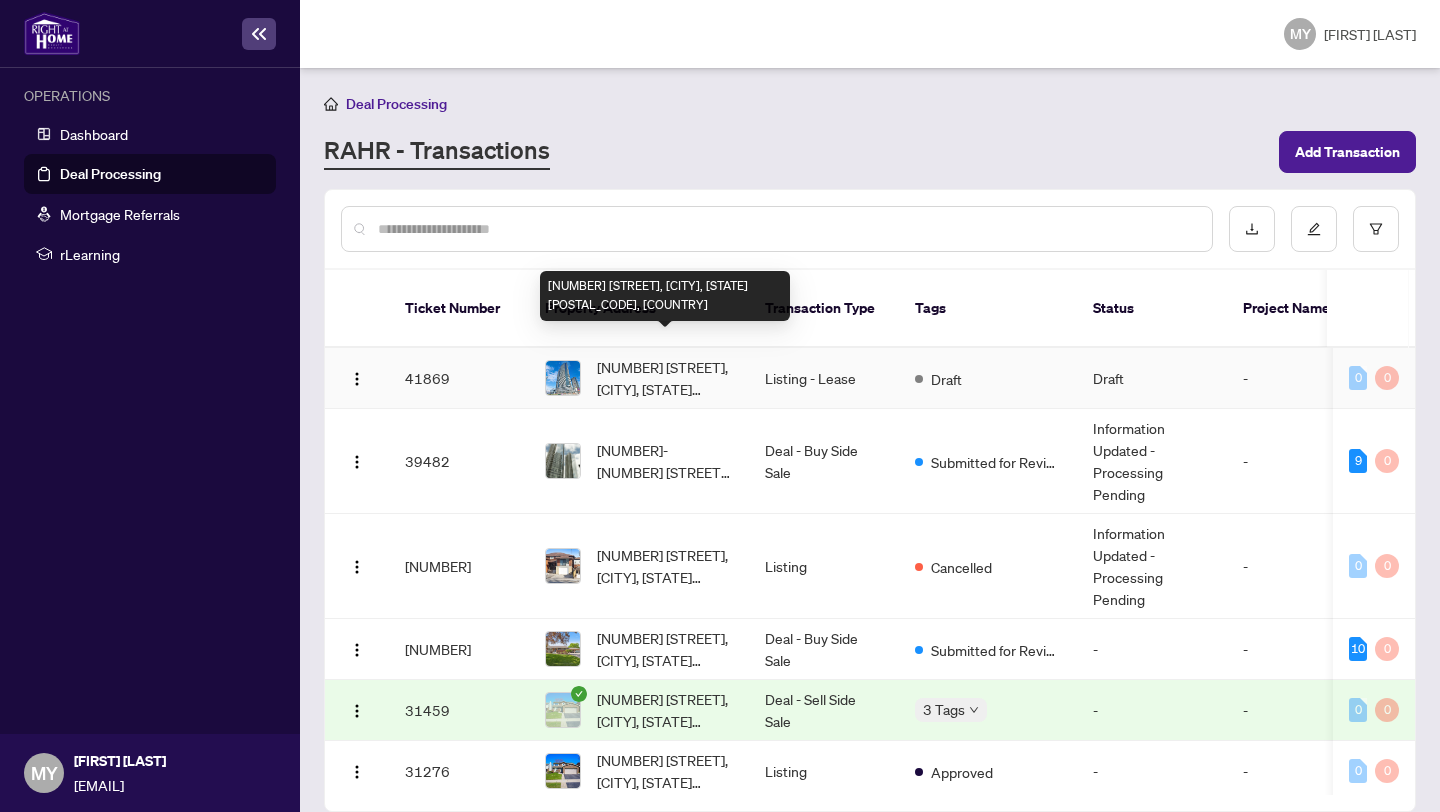 click on "[NUMBER] [STREET], [CITY], [STATE] [POSTAL_CODE], [COUNTRY]" at bounding box center [665, 378] 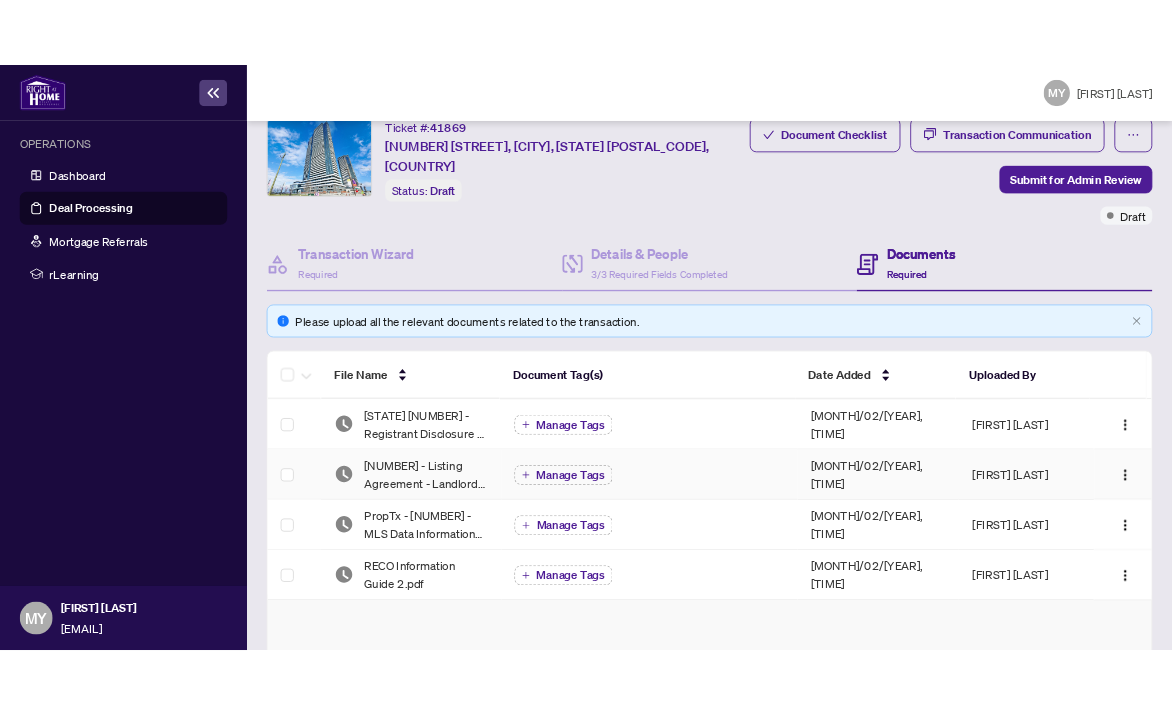 scroll, scrollTop: 44, scrollLeft: 0, axis: vertical 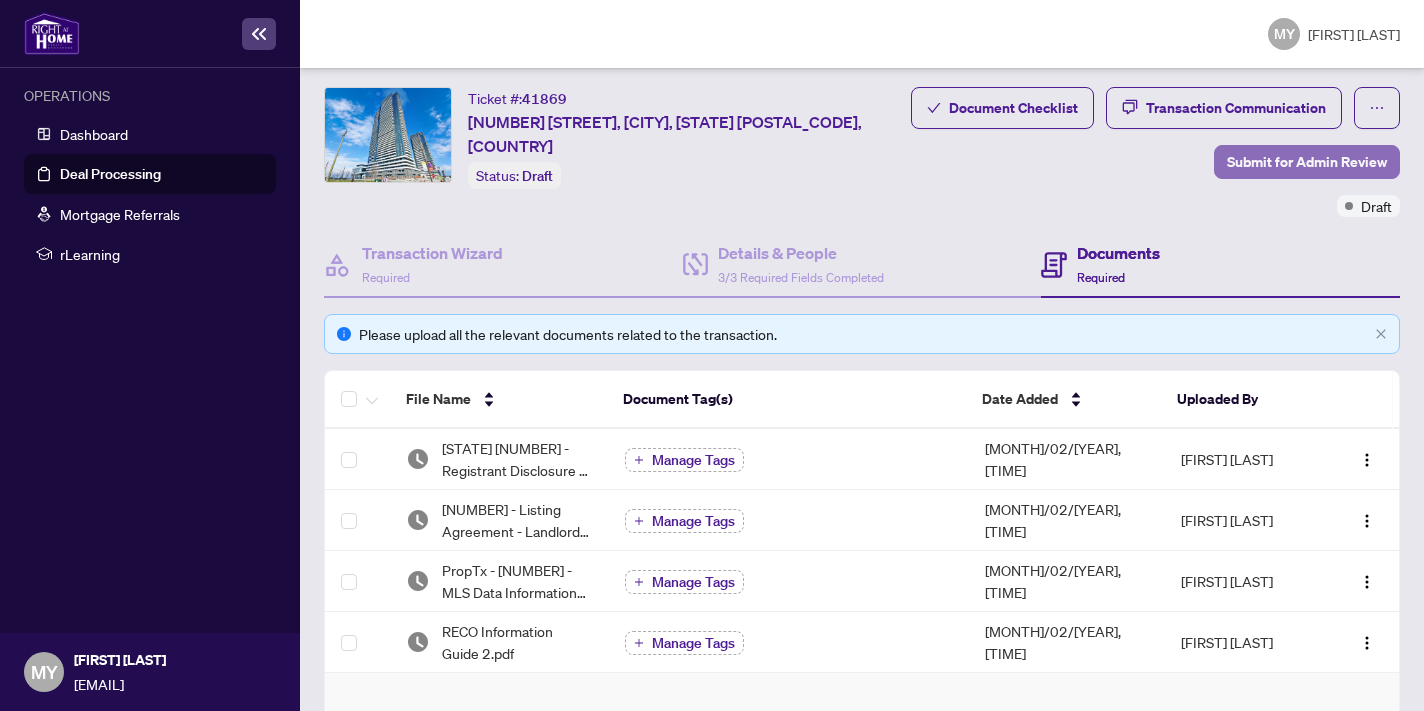click on "Submit for Admin Review" at bounding box center (1307, 162) 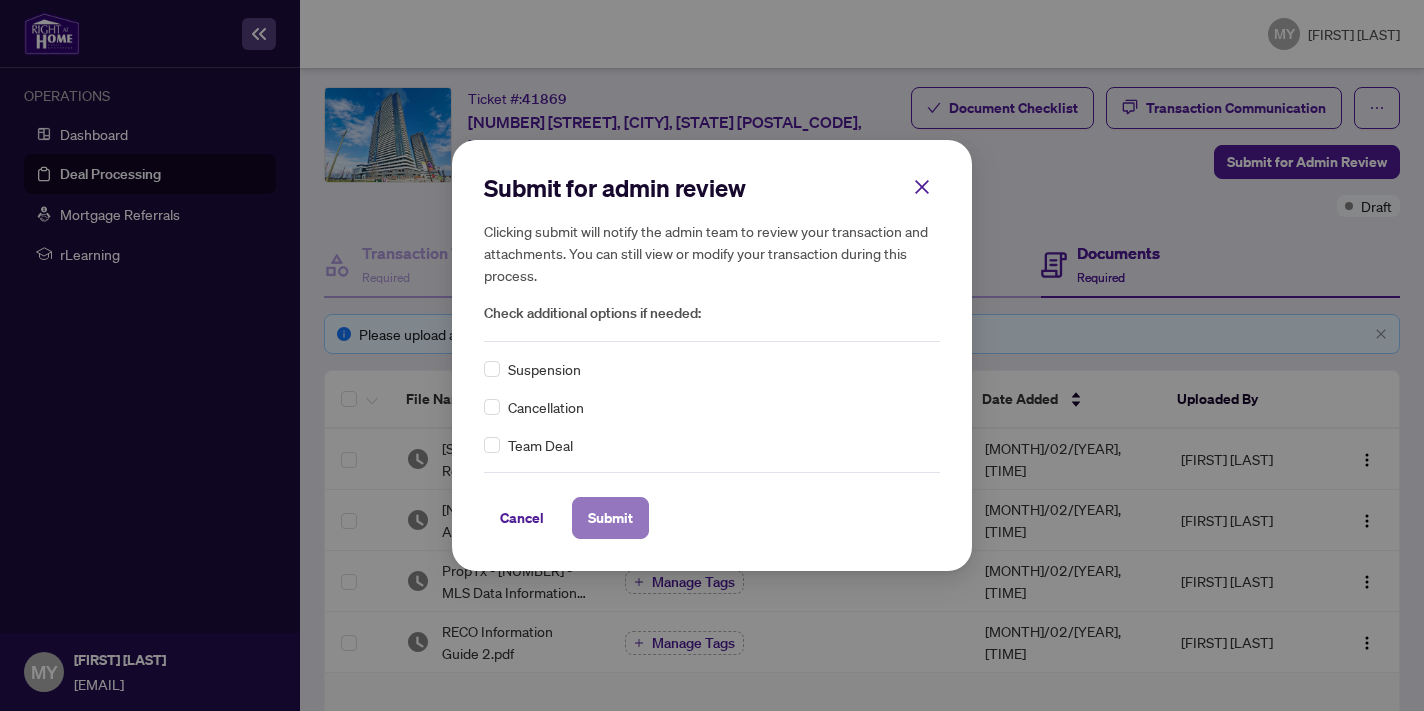 click on "Submit" at bounding box center [610, 518] 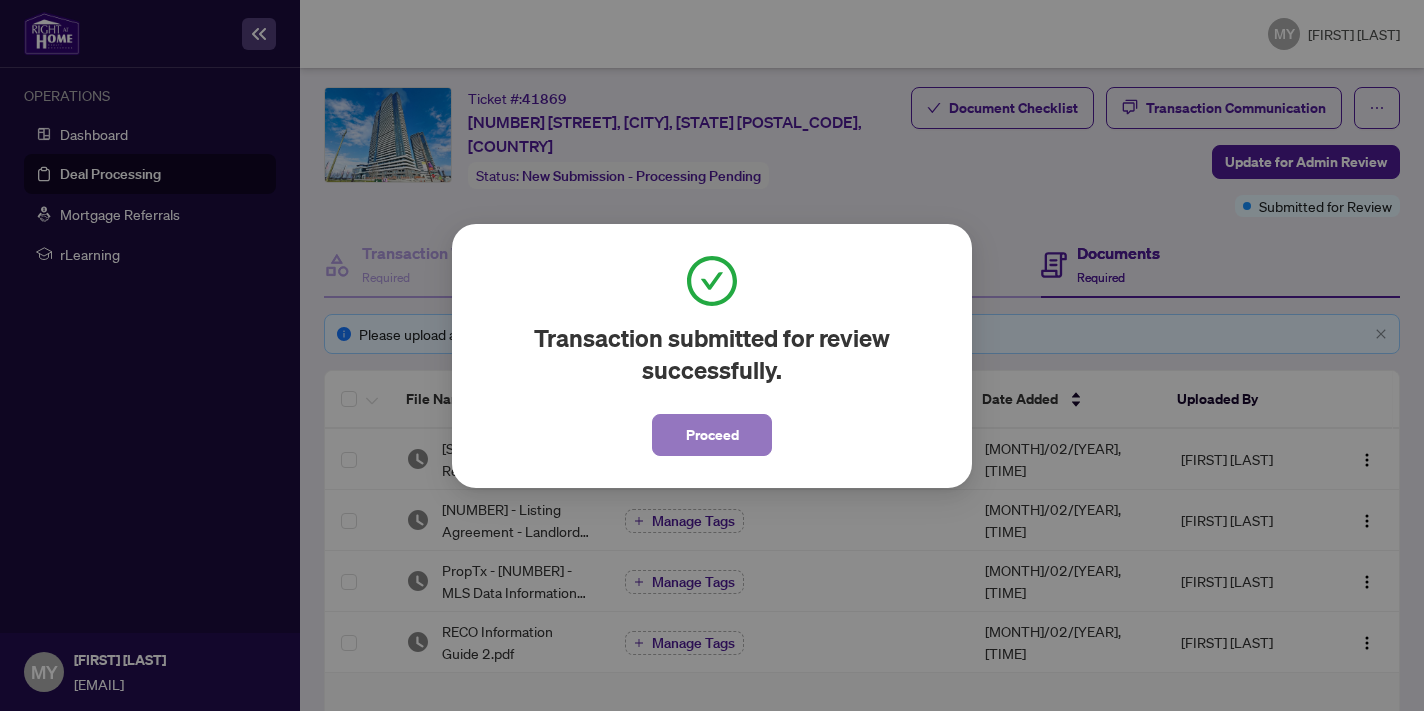 click on "Proceed" at bounding box center (712, 435) 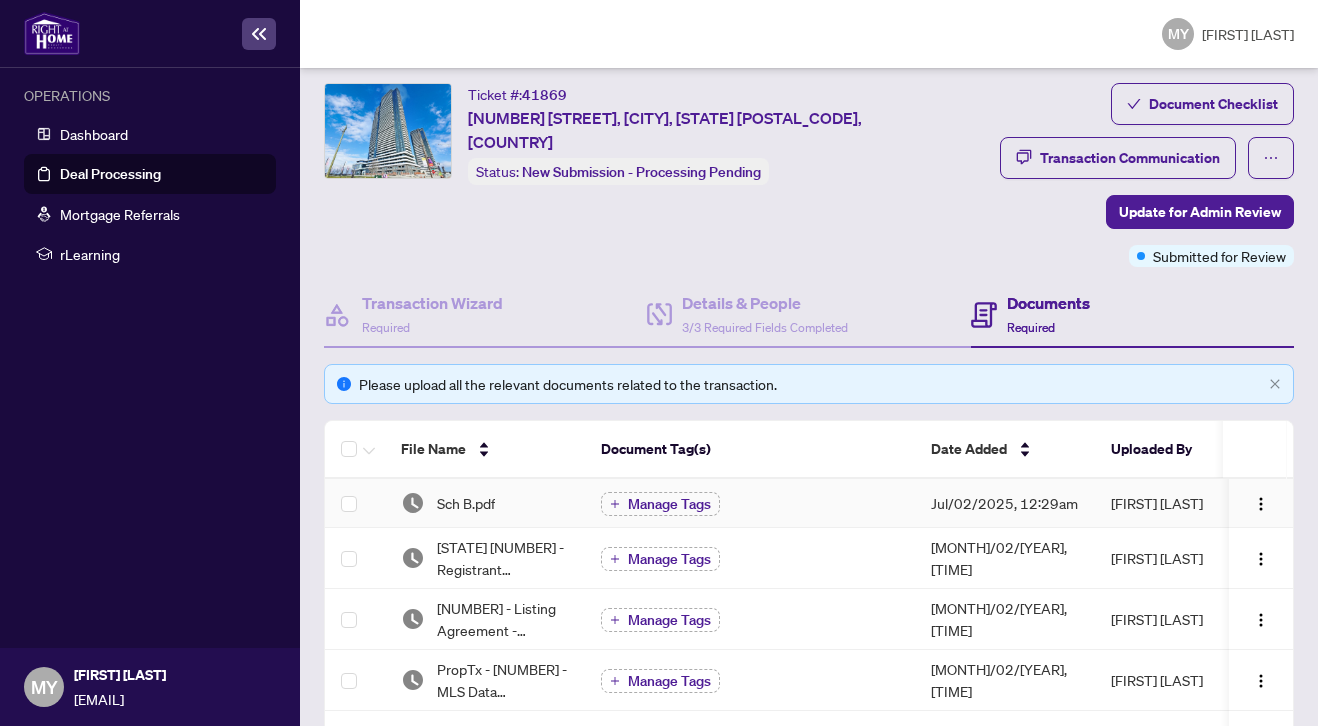 scroll, scrollTop: 0, scrollLeft: 0, axis: both 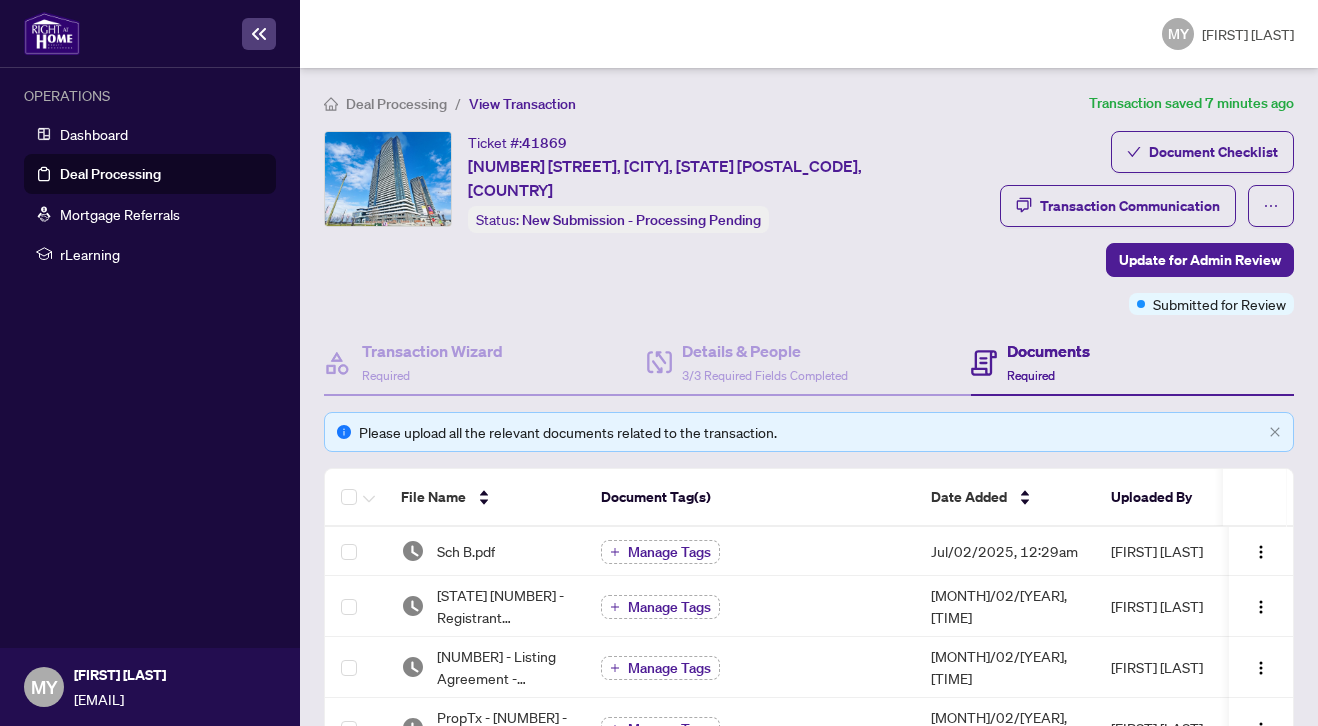 click on "Deal Processing" at bounding box center [110, 174] 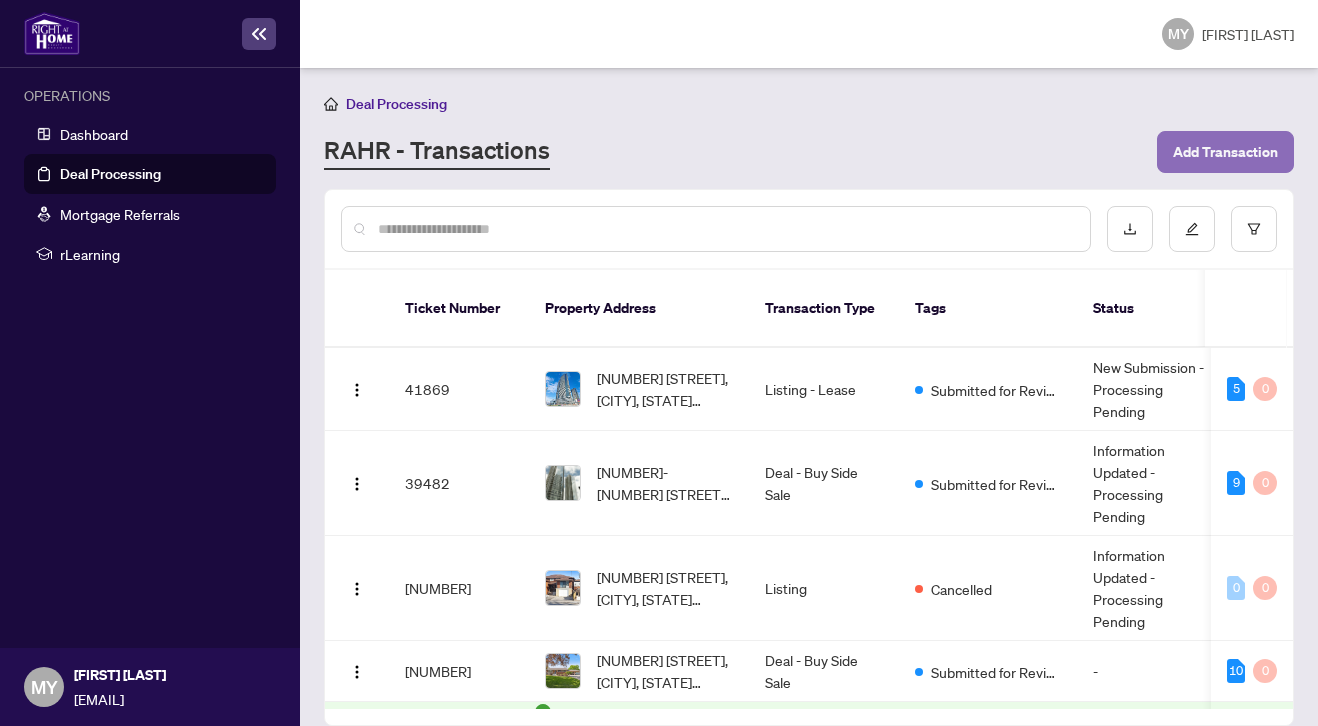 click on "Add Transaction" at bounding box center (1225, 152) 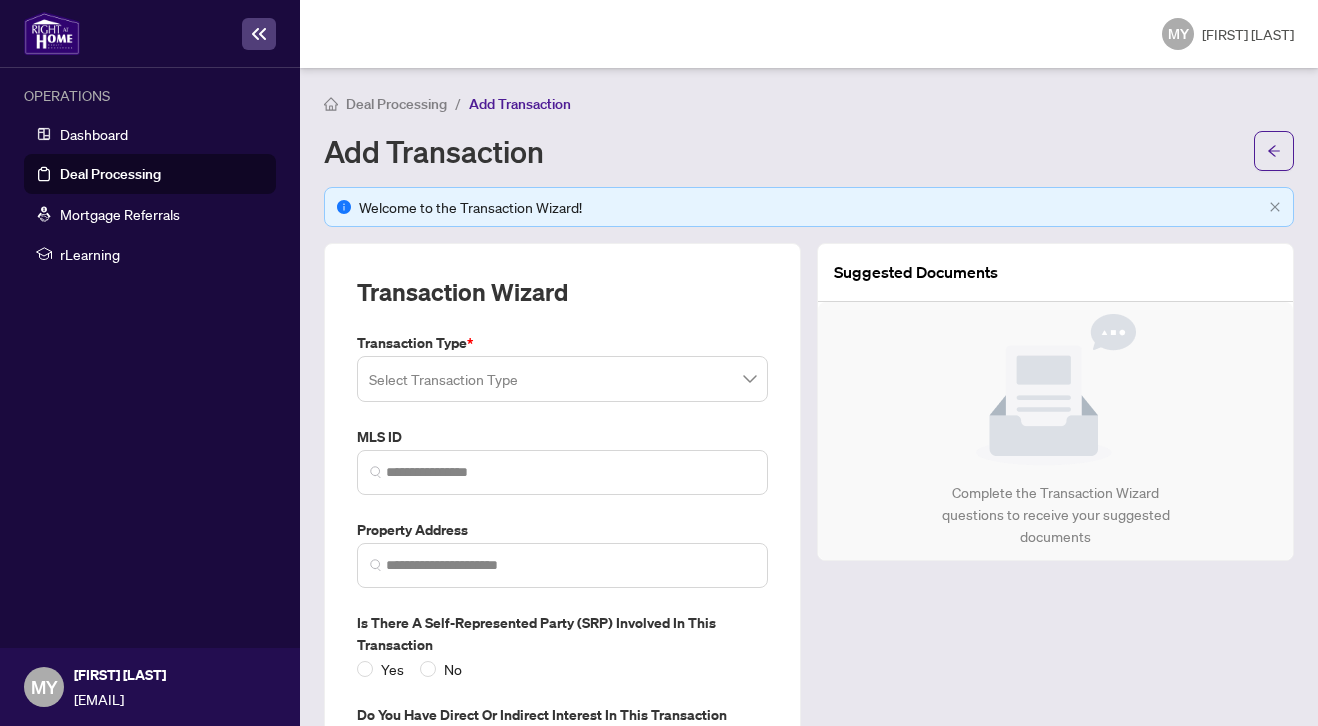 click at bounding box center [562, 379] 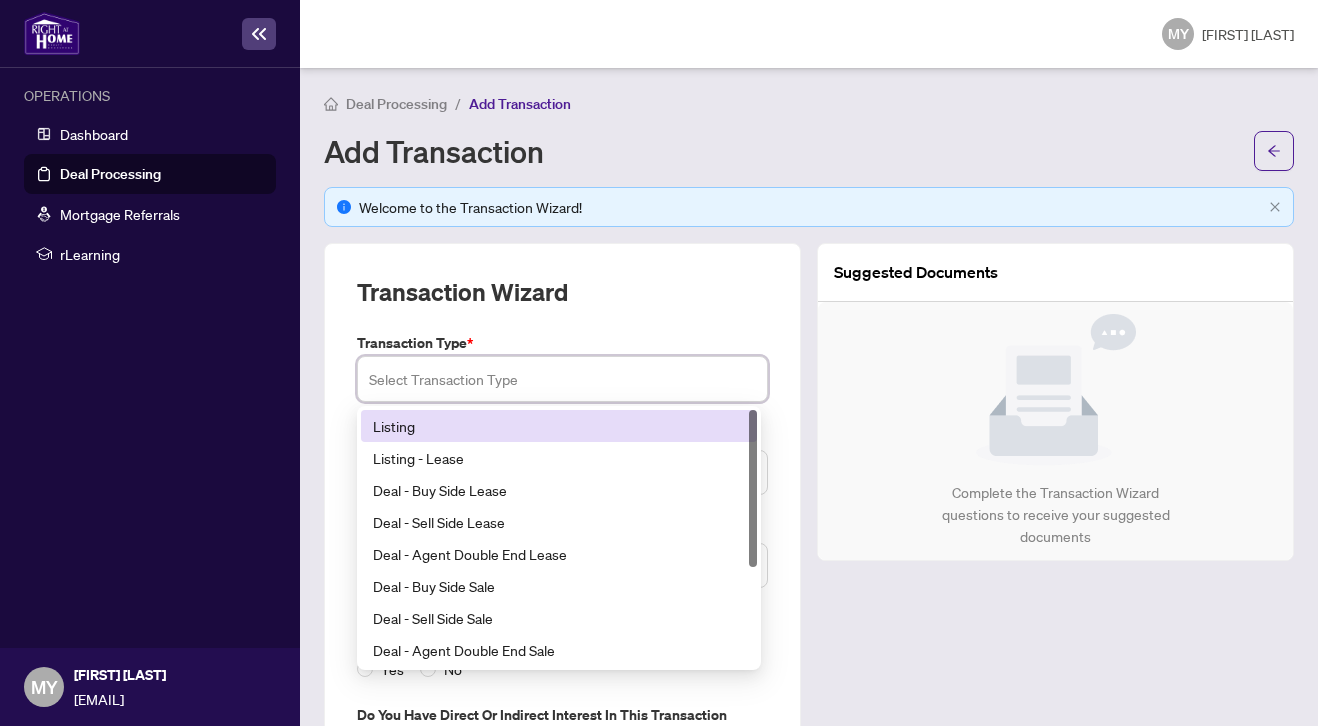 click on "Listing" at bounding box center (559, 426) 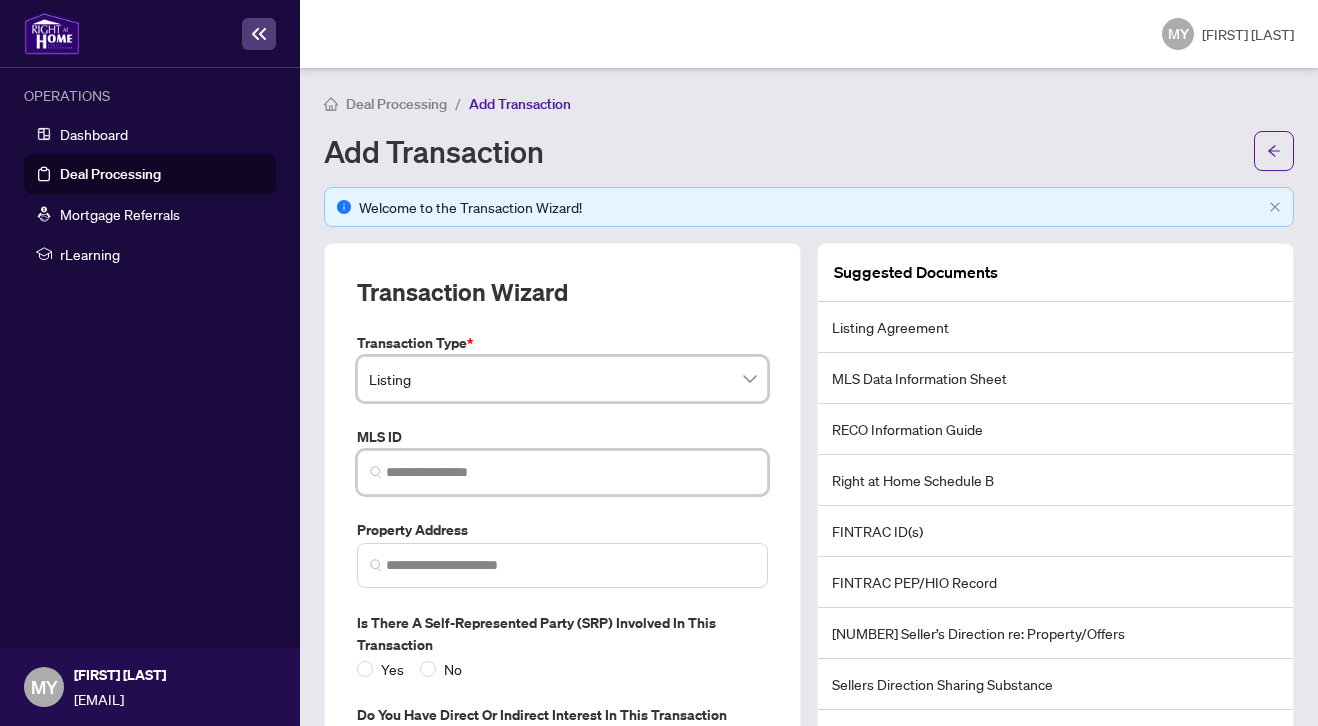 click at bounding box center (570, 472) 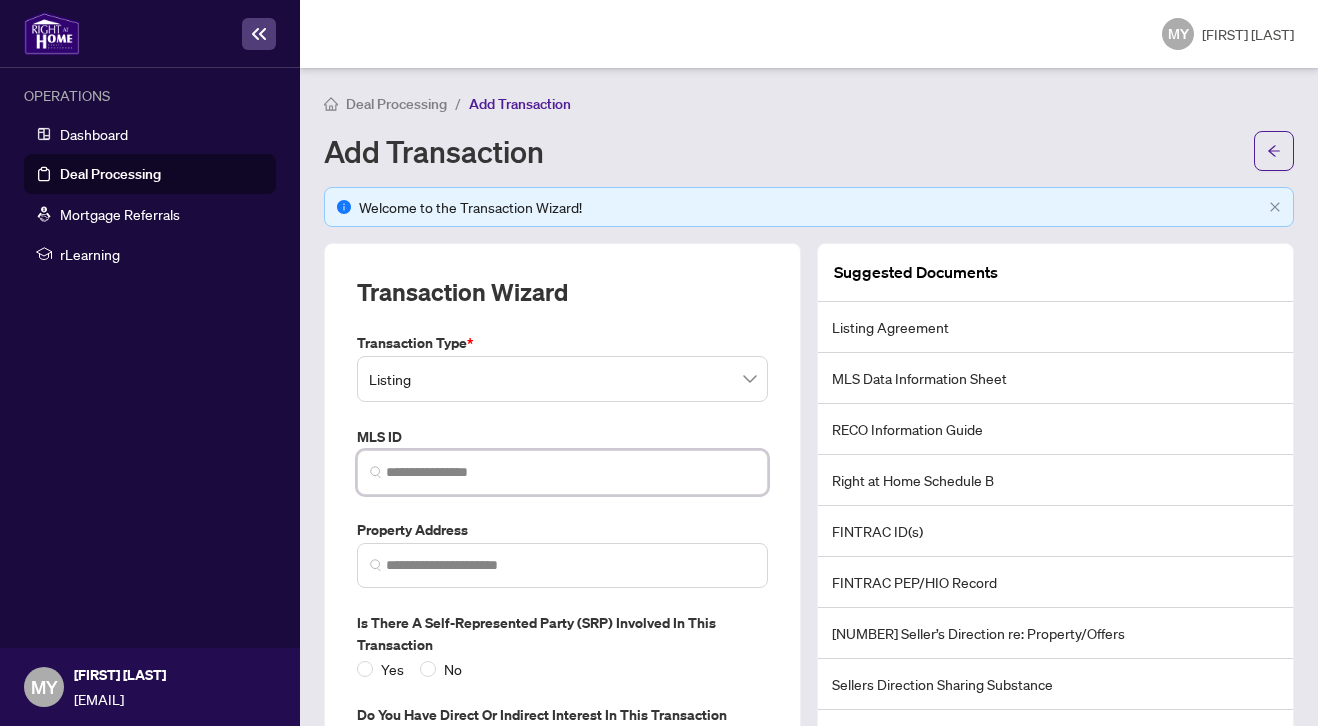 paste on "*********" 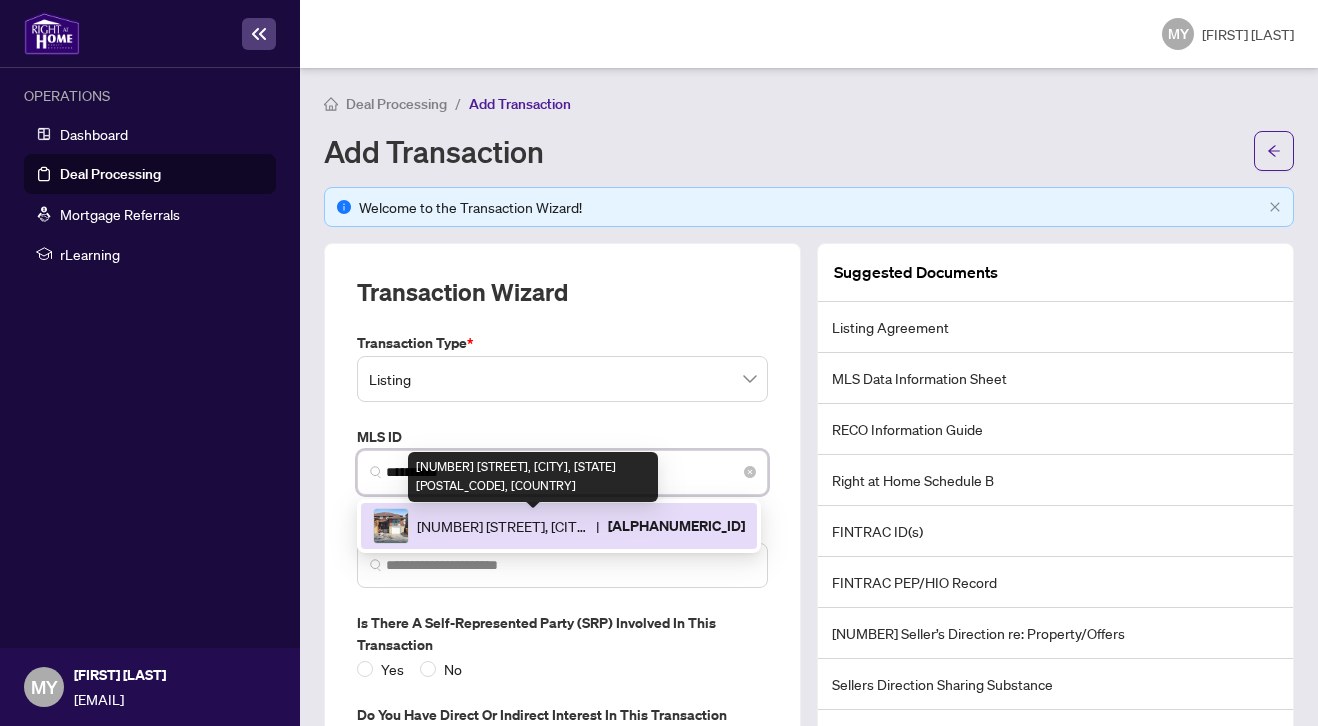 click on "[NUMBER] [STREET], [CITY], [STATE] [POSTAL_CODE], [COUNTRY]" at bounding box center [502, 526] 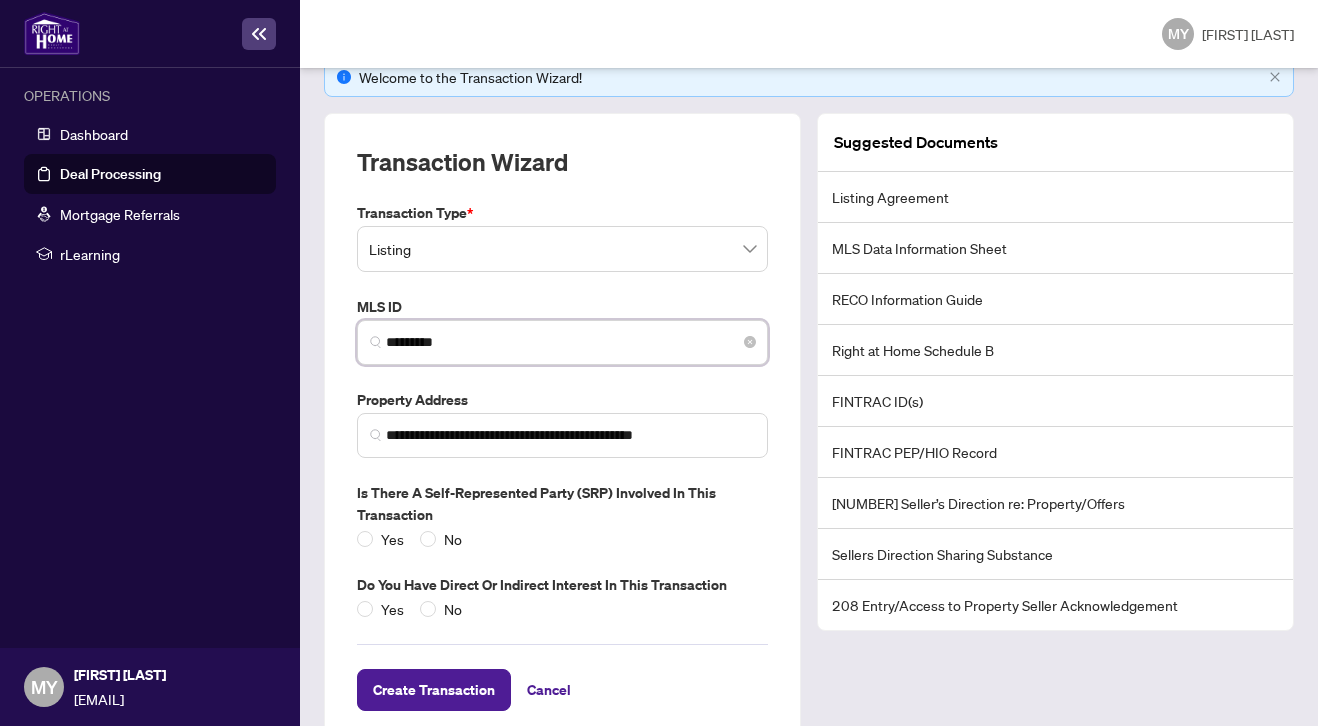 scroll, scrollTop: 131, scrollLeft: 0, axis: vertical 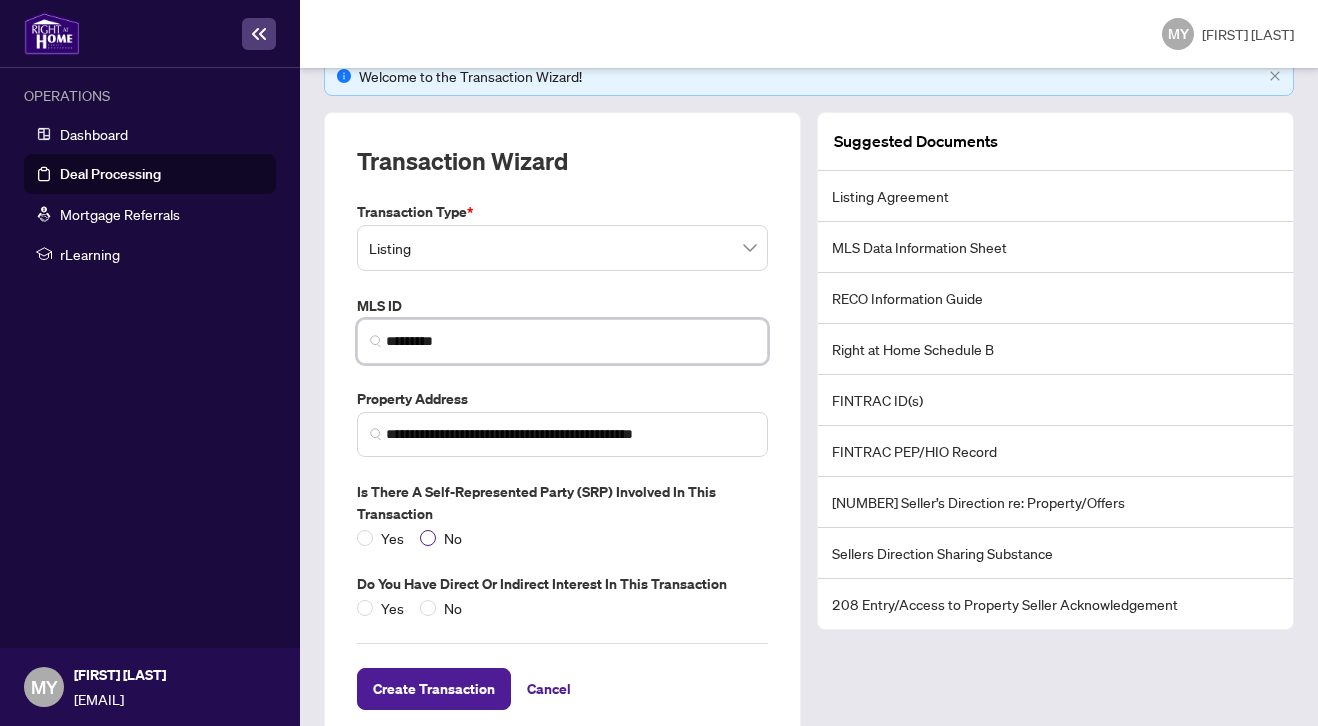 type on "*********" 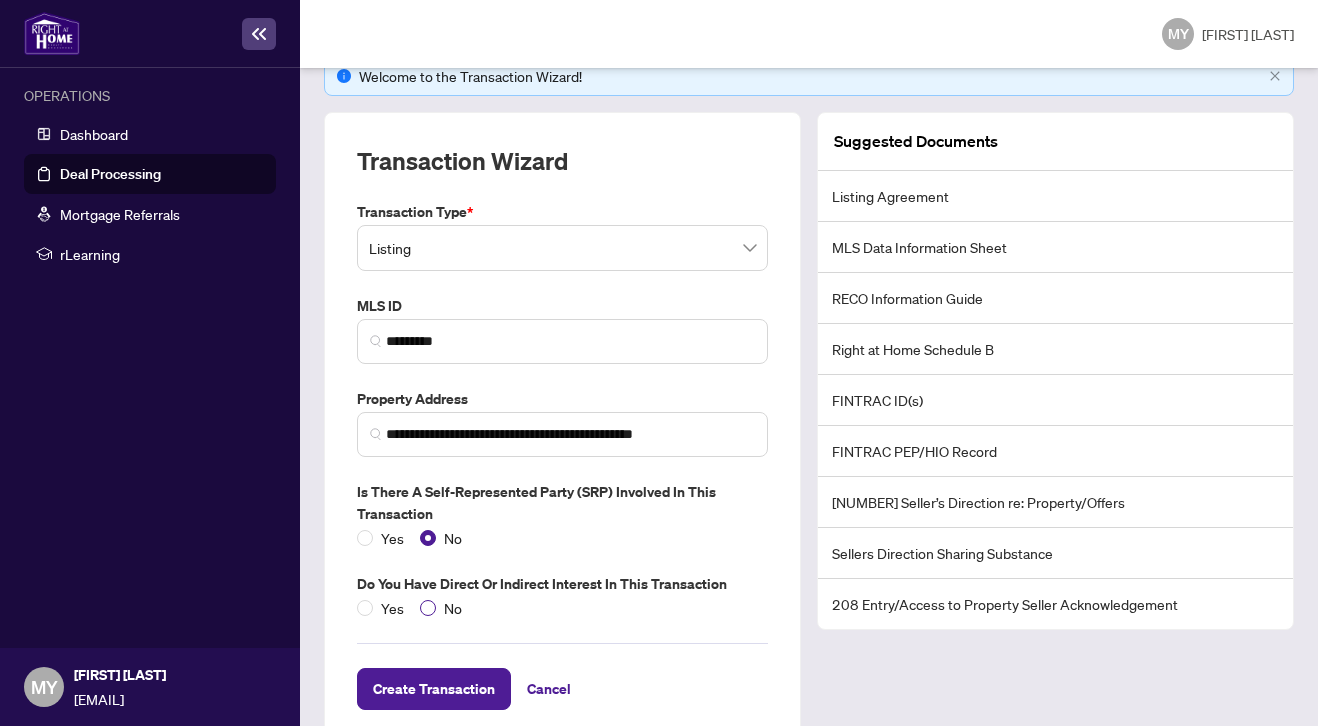 click on "No" at bounding box center (445, 608) 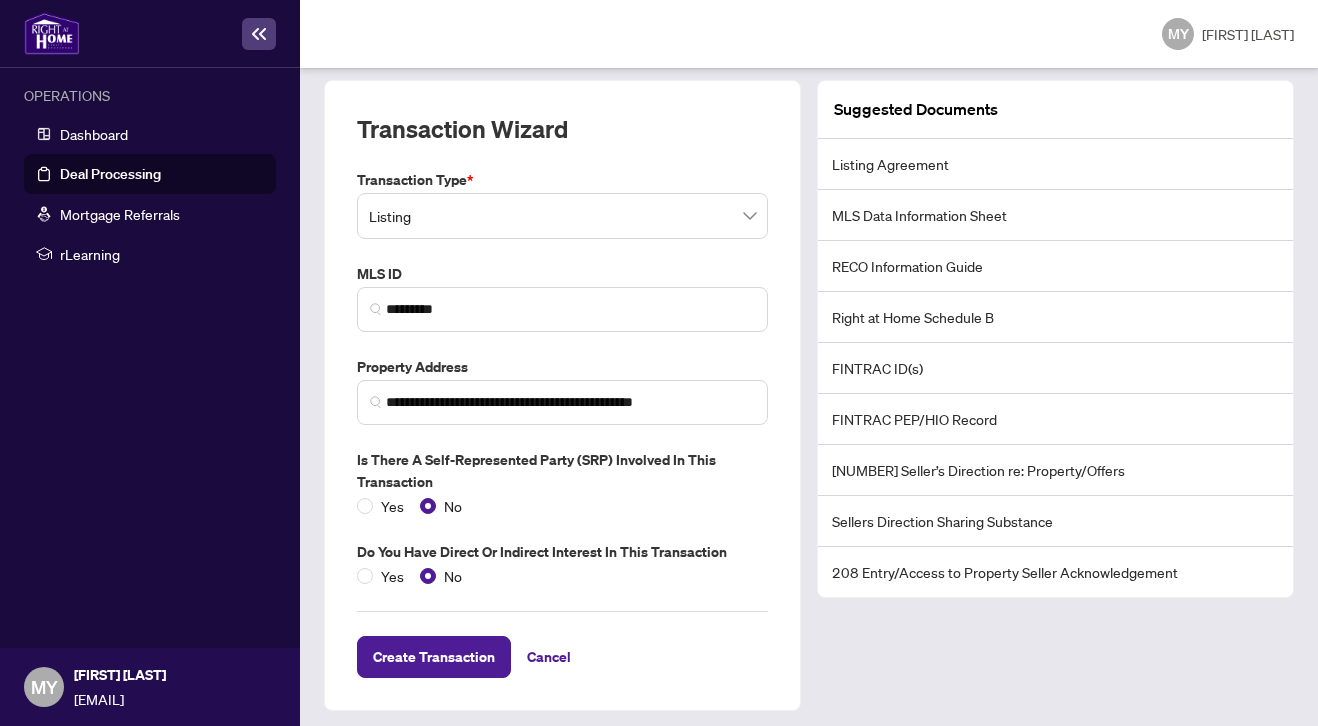 scroll, scrollTop: 171, scrollLeft: 0, axis: vertical 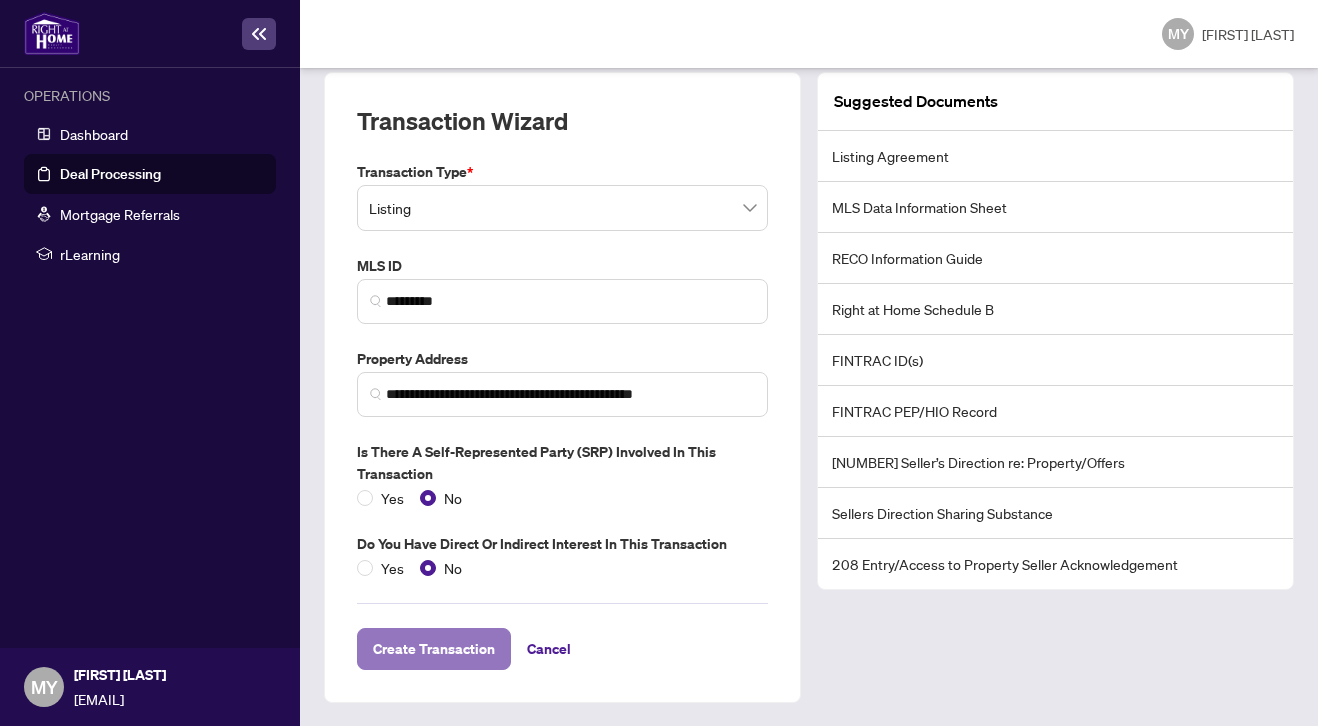 click on "Create Transaction" at bounding box center [434, 649] 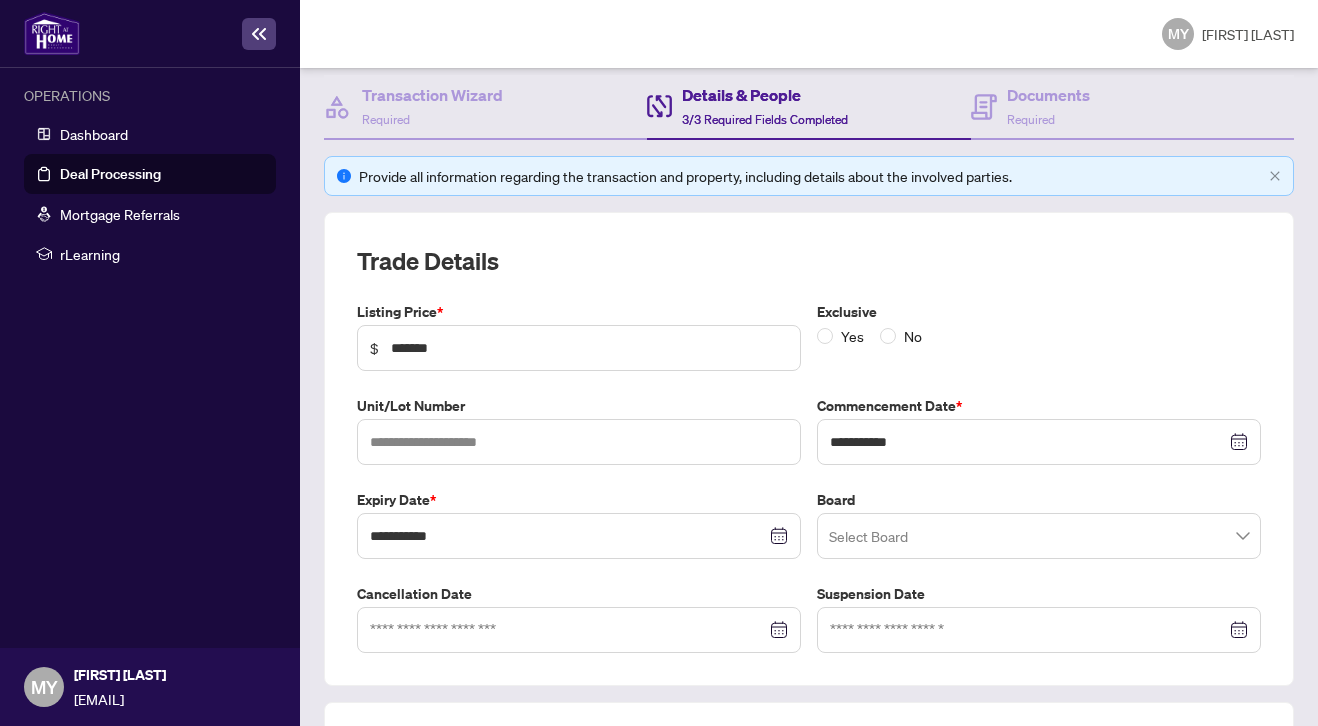 scroll, scrollTop: 214, scrollLeft: 0, axis: vertical 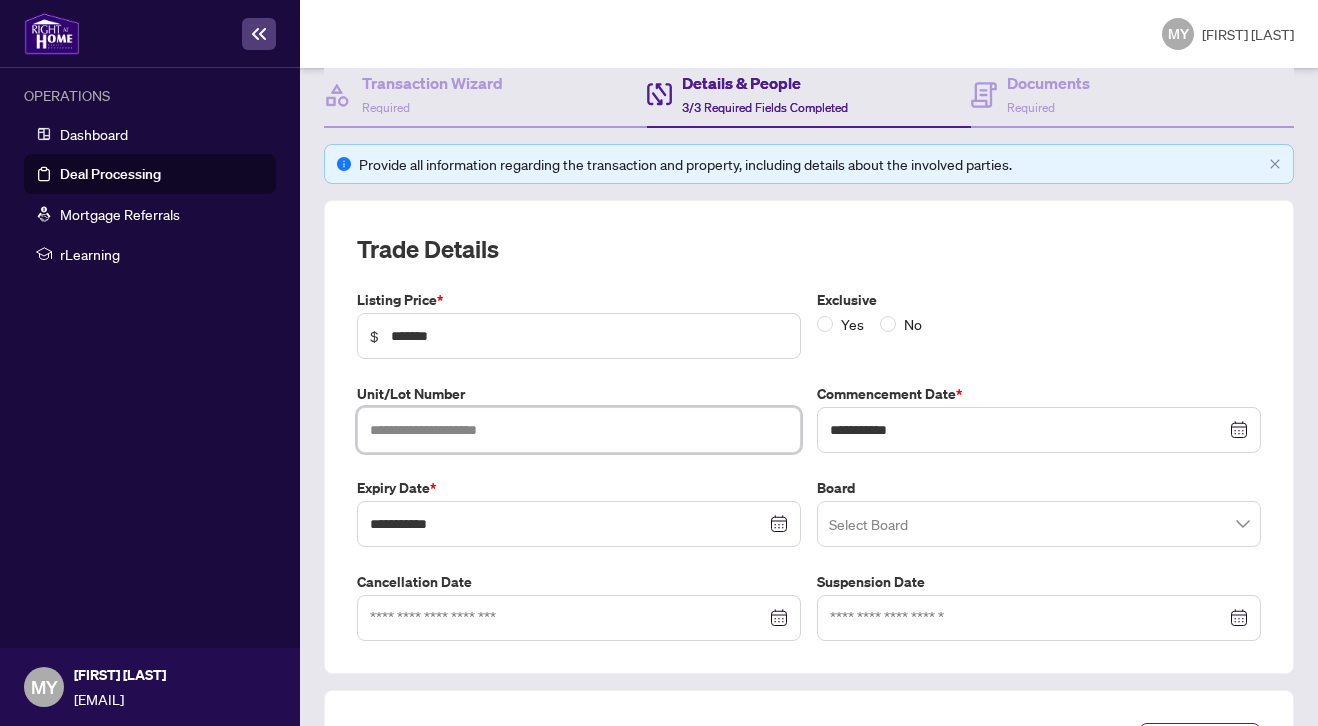 click at bounding box center [579, 430] 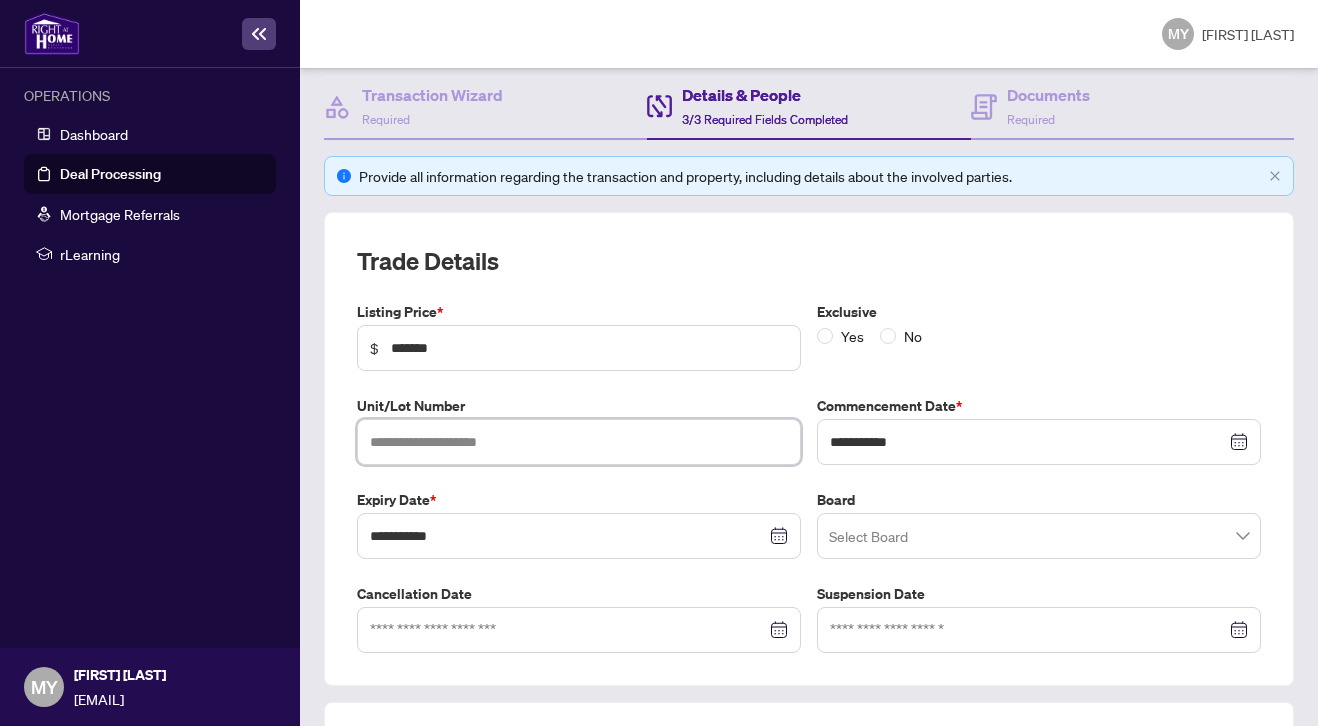 scroll, scrollTop: 204, scrollLeft: 0, axis: vertical 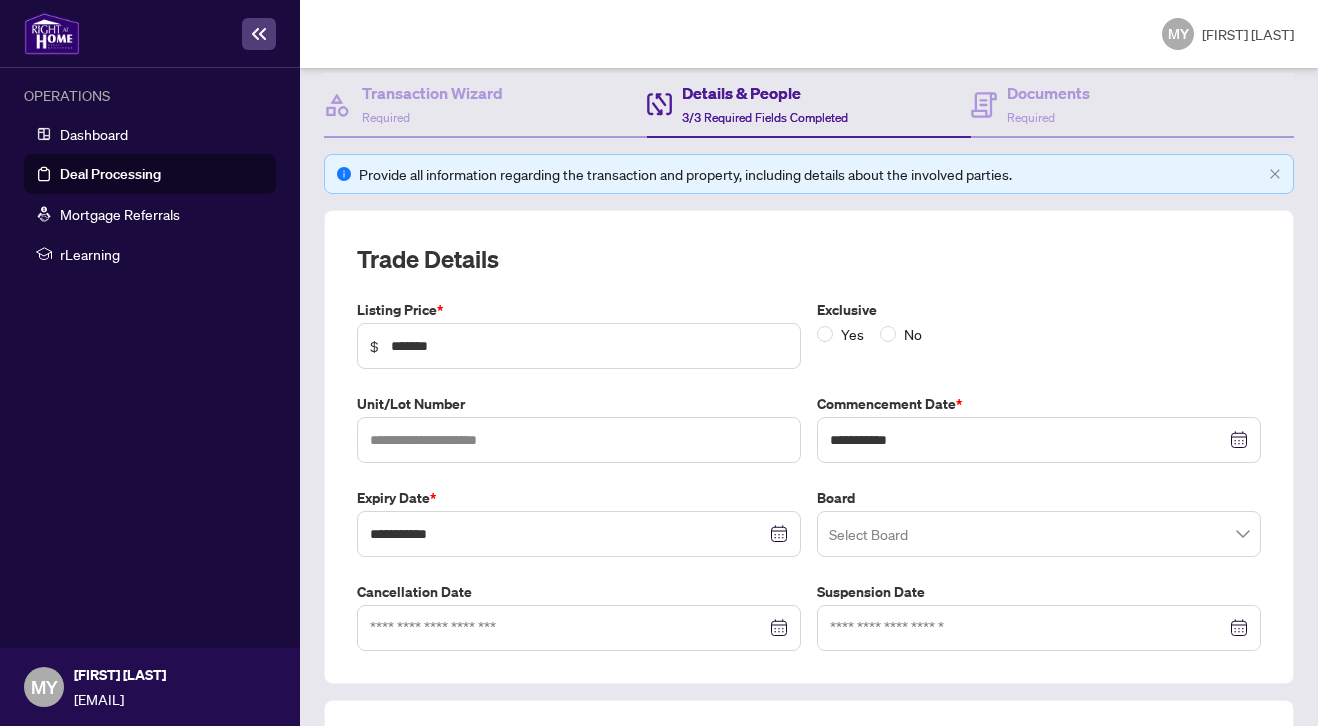 click at bounding box center [1039, 534] 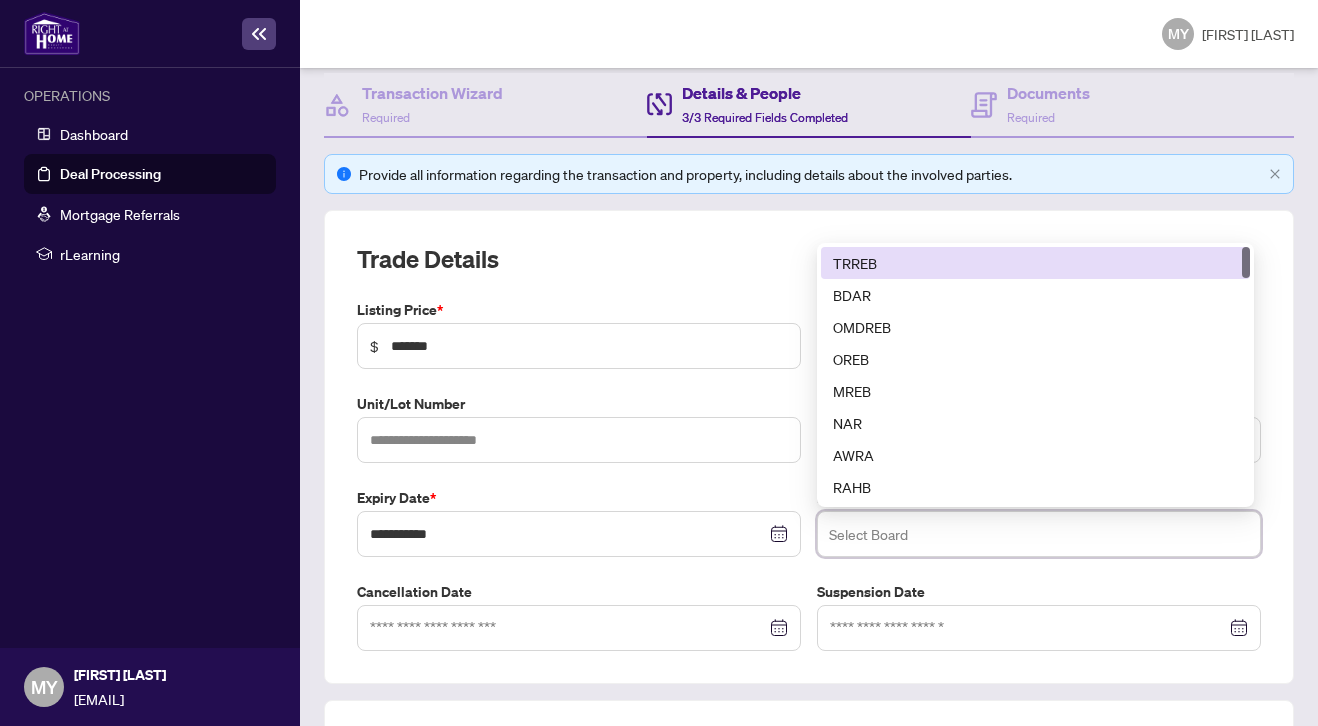 click on "TRREB" at bounding box center [1035, 263] 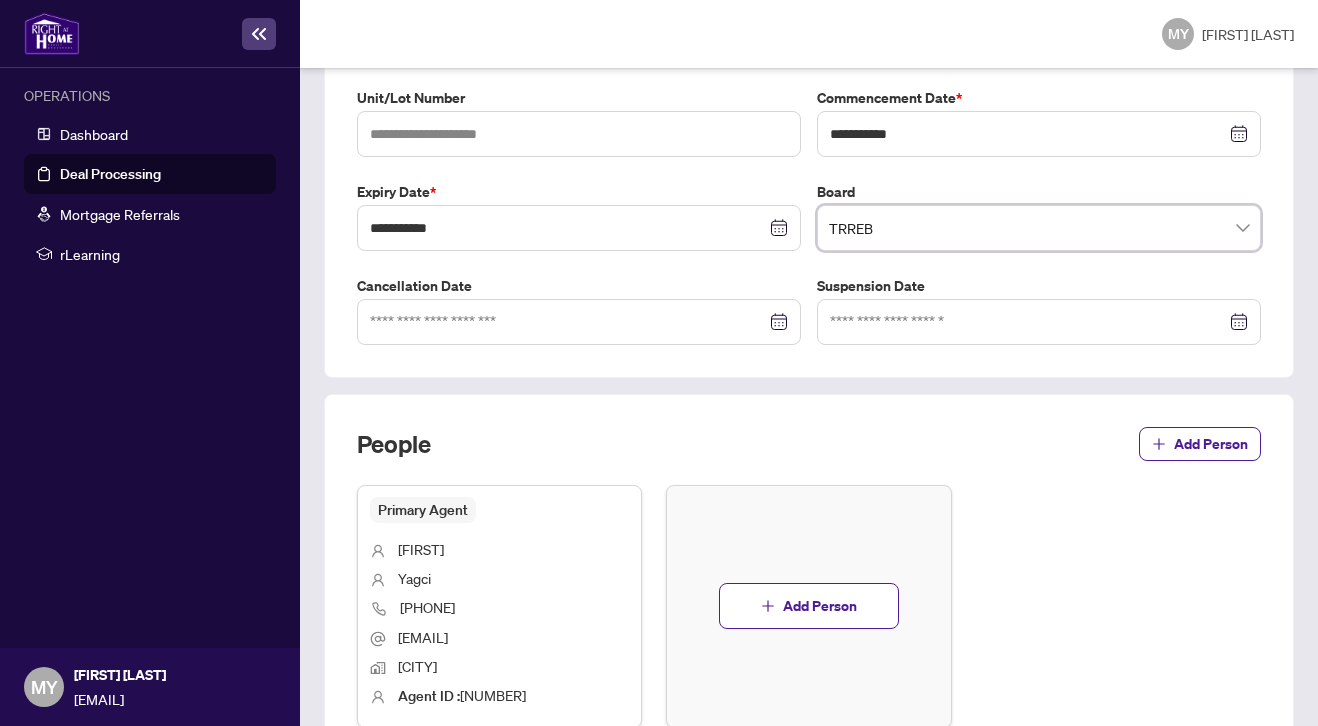 scroll, scrollTop: 624, scrollLeft: 0, axis: vertical 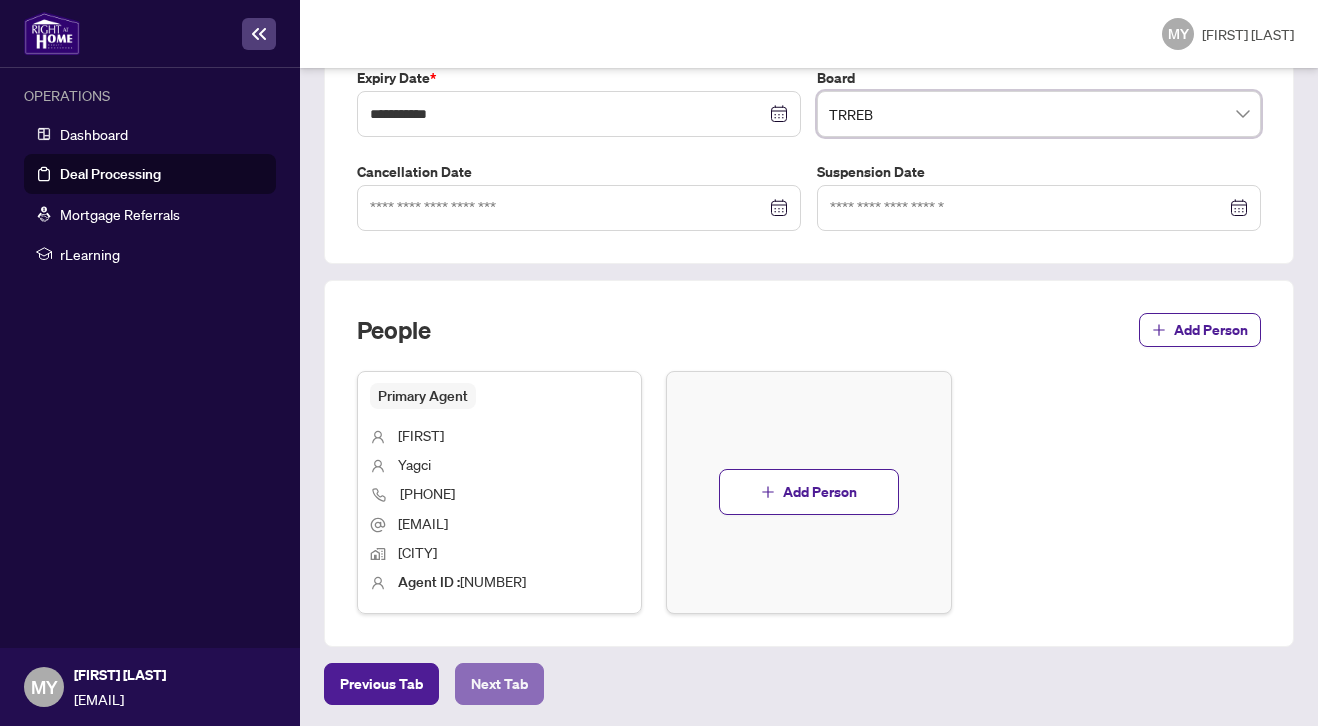 click on "Next Tab" at bounding box center [381, 684] 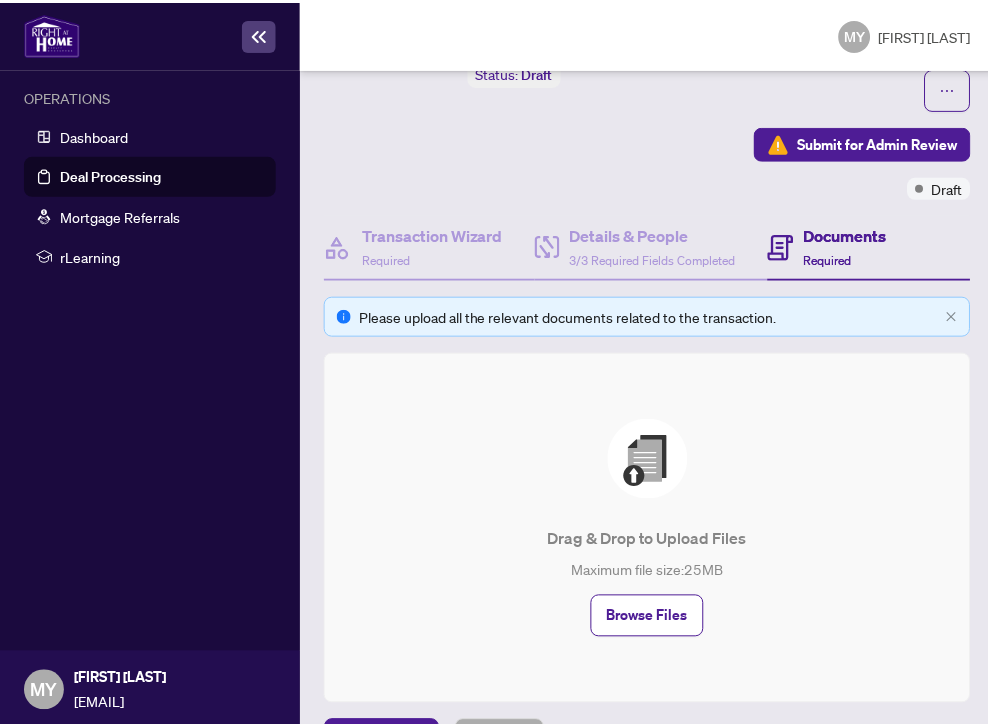scroll, scrollTop: 0, scrollLeft: 0, axis: both 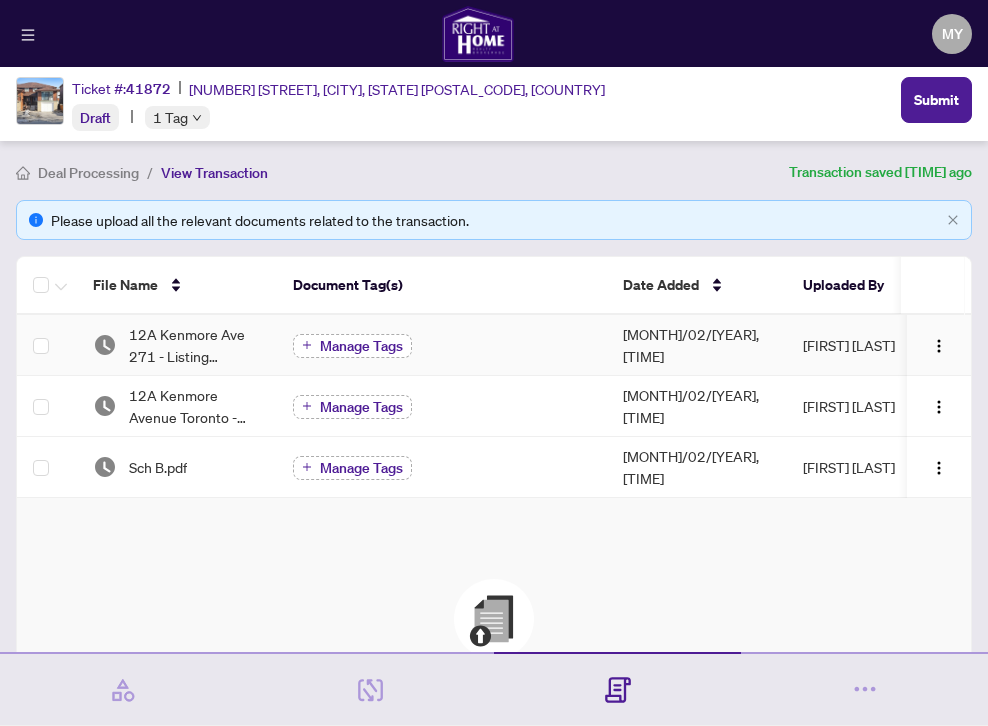 click on "Manage Tags" at bounding box center (361, 346) 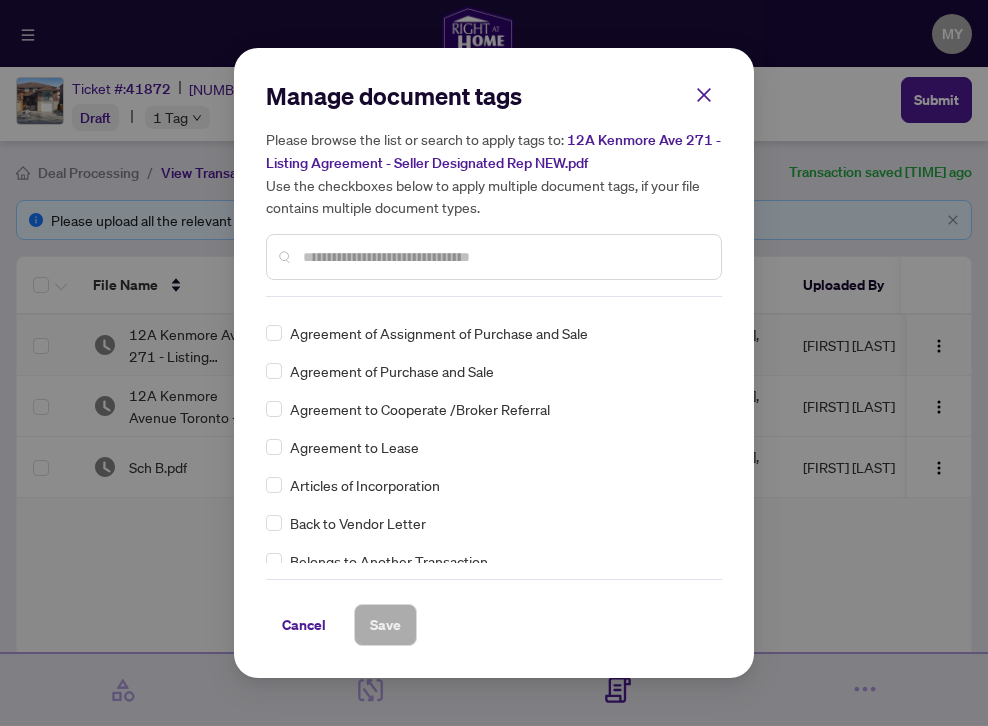 scroll, scrollTop: 113, scrollLeft: 0, axis: vertical 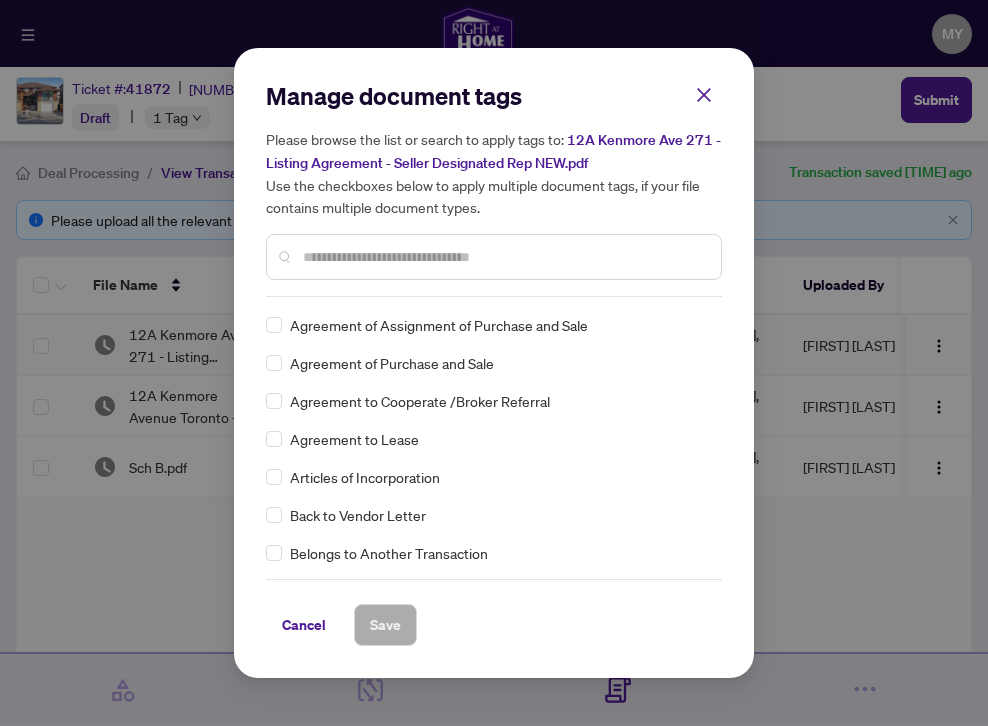 click at bounding box center (504, 257) 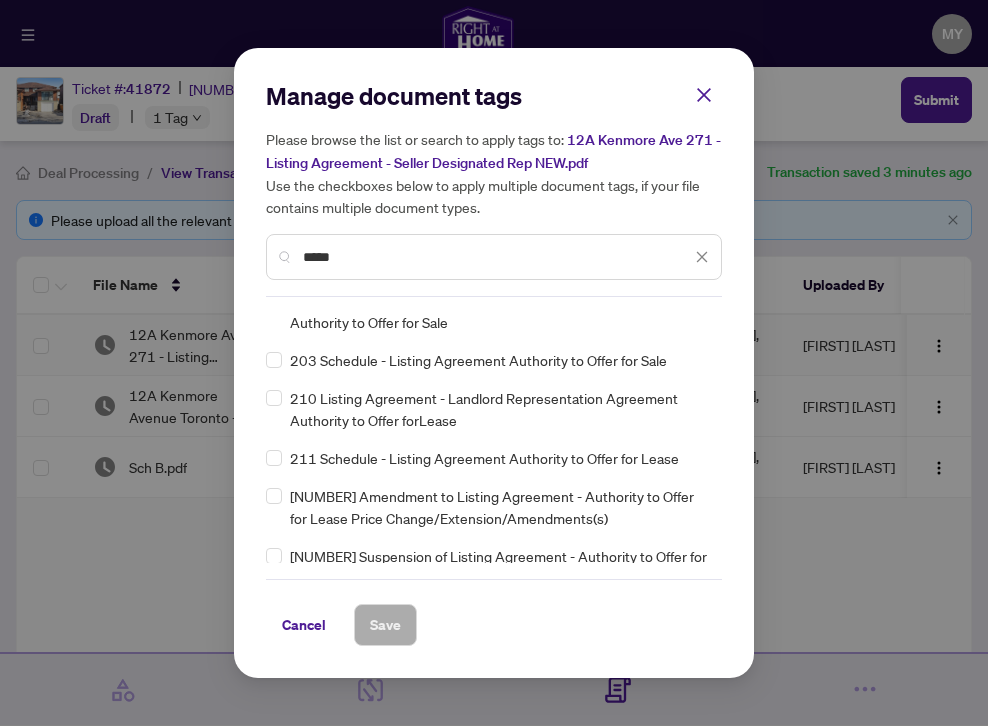 scroll, scrollTop: 99, scrollLeft: 0, axis: vertical 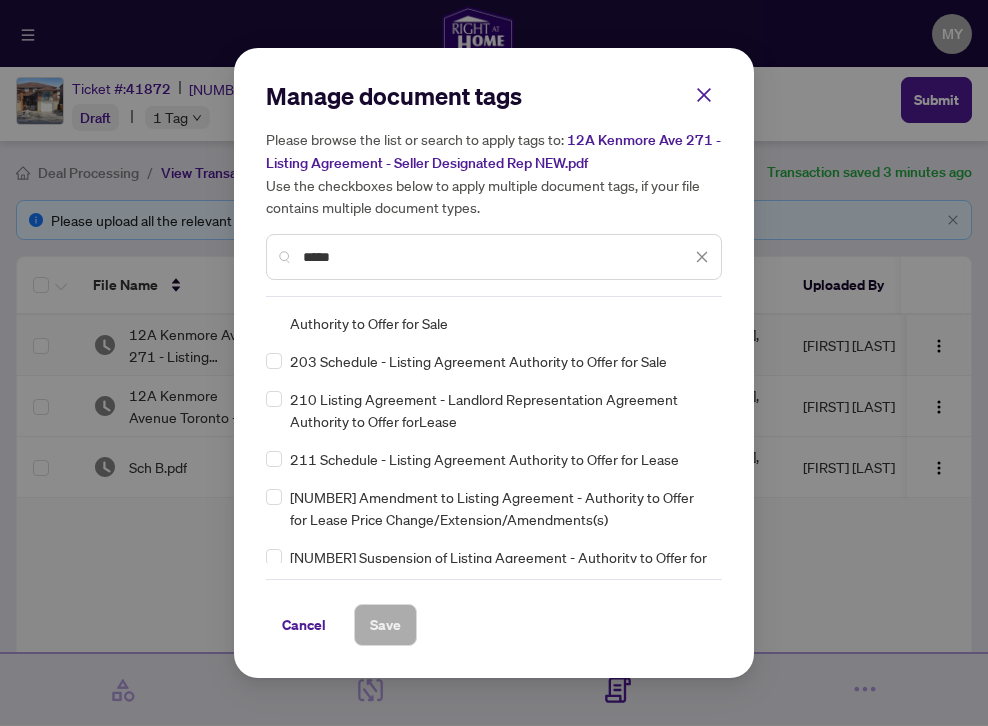 drag, startPoint x: 352, startPoint y: 251, endPoint x: 297, endPoint y: 250, distance: 55.00909 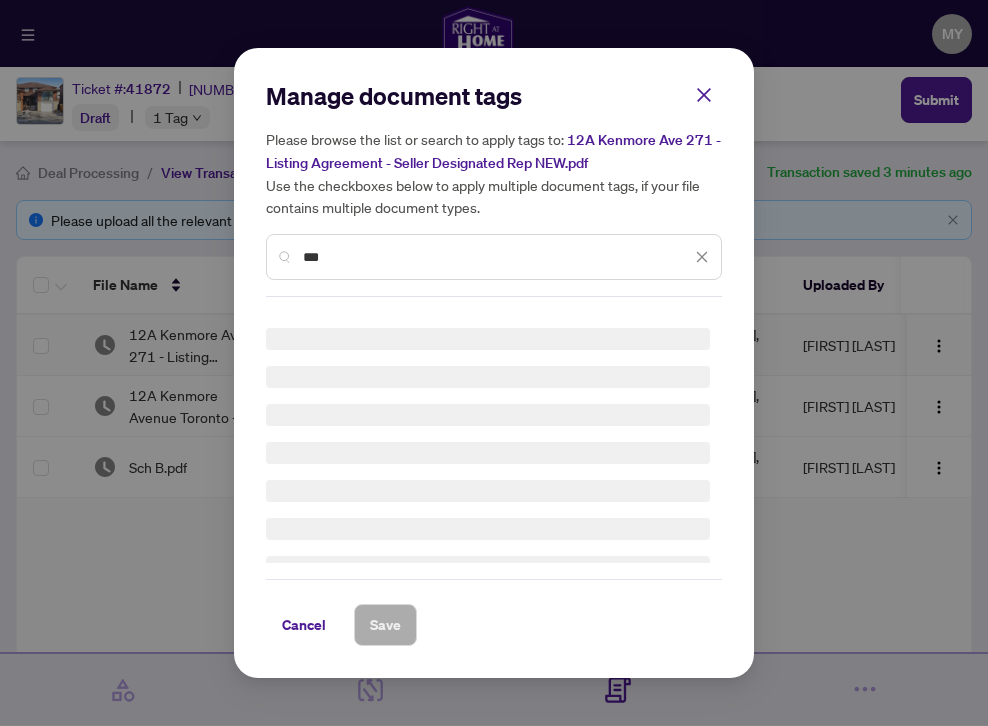 scroll, scrollTop: 0, scrollLeft: 0, axis: both 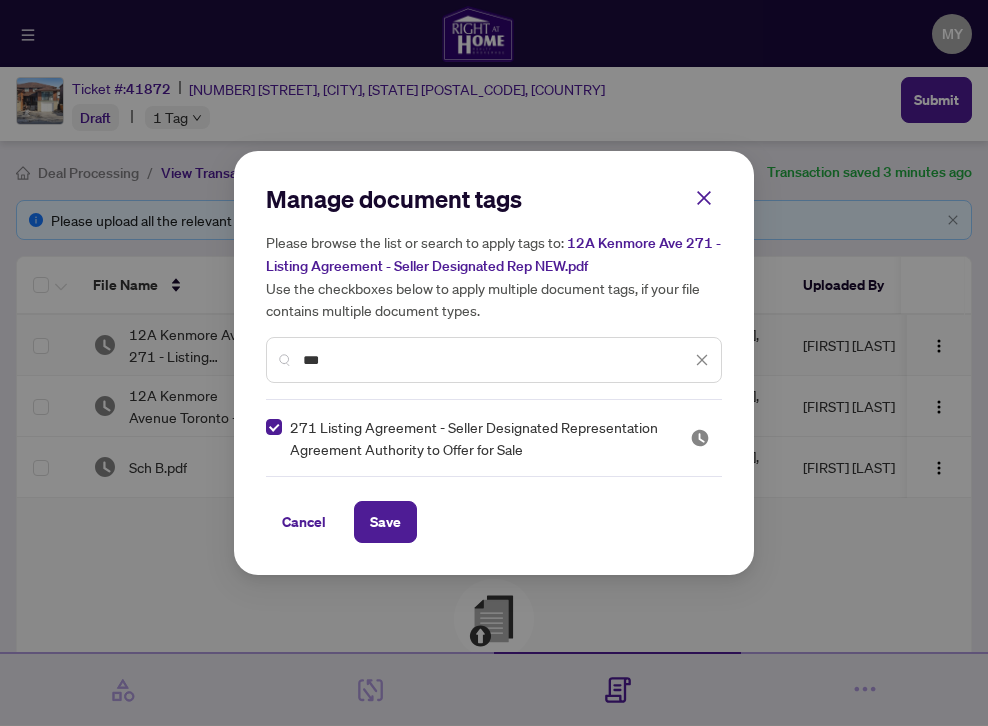 click at bounding box center (702, 360) 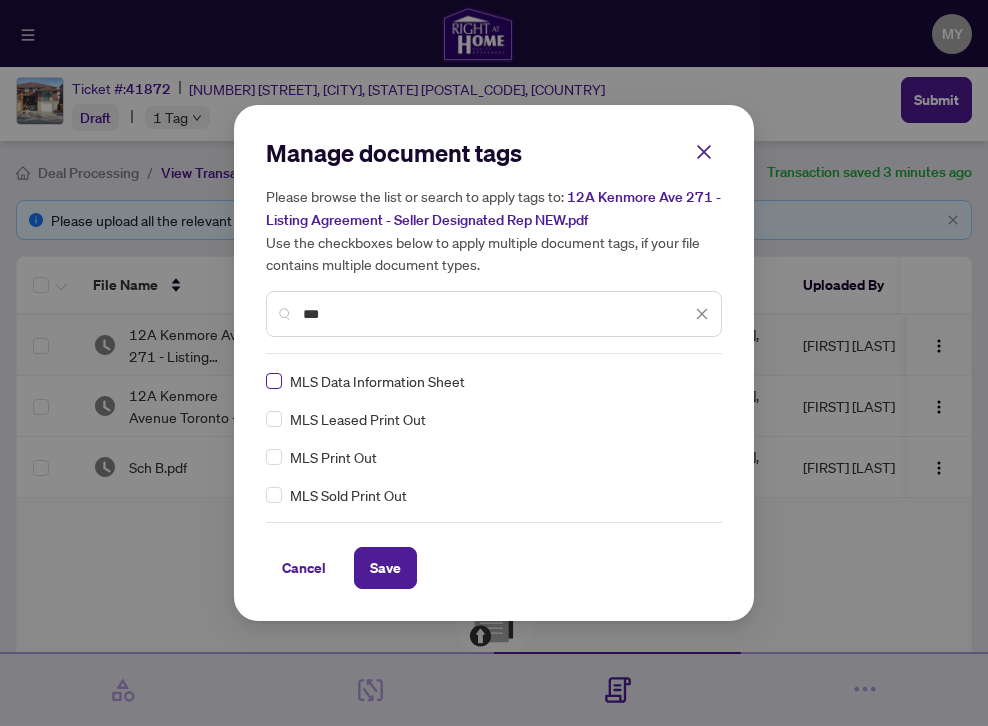 type on "***" 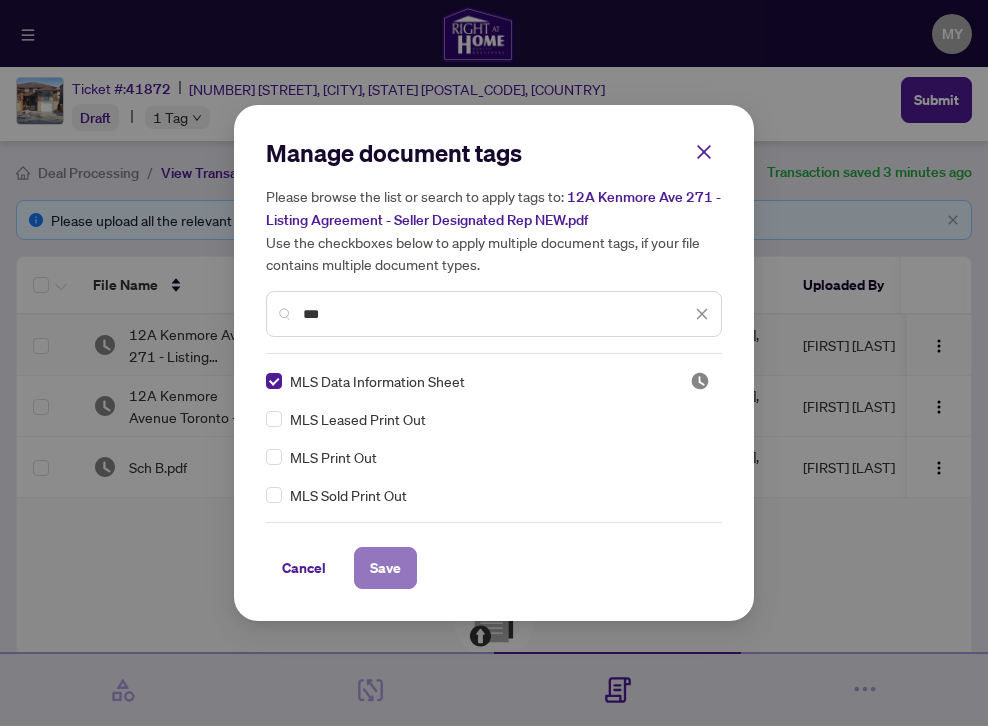 click on "Save" at bounding box center [385, 568] 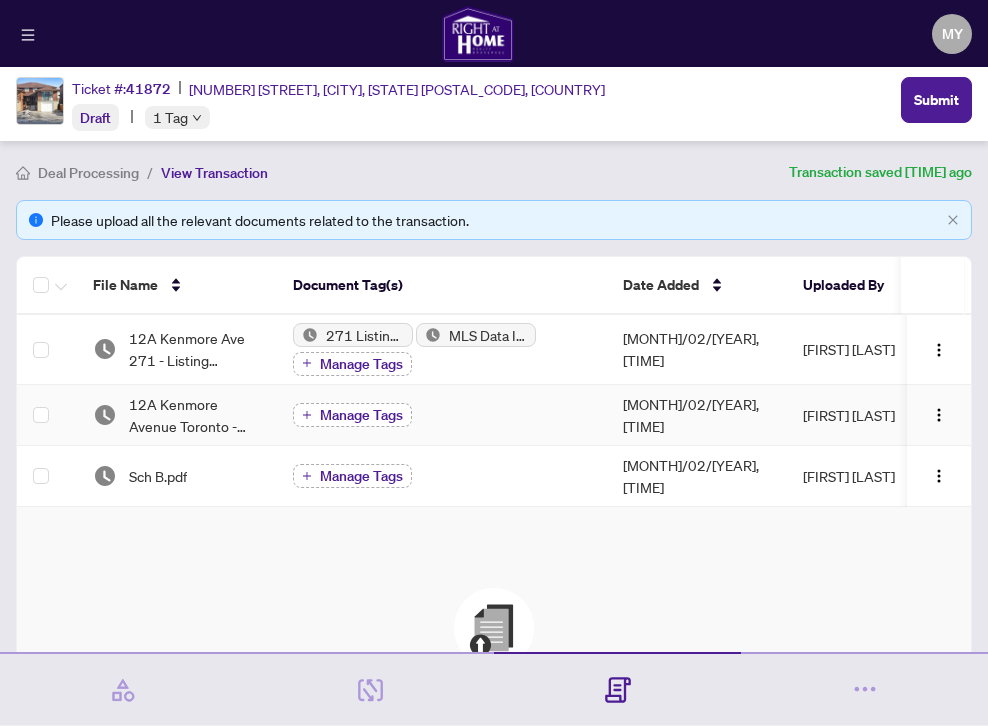 click on "Manage Tags" at bounding box center (361, 415) 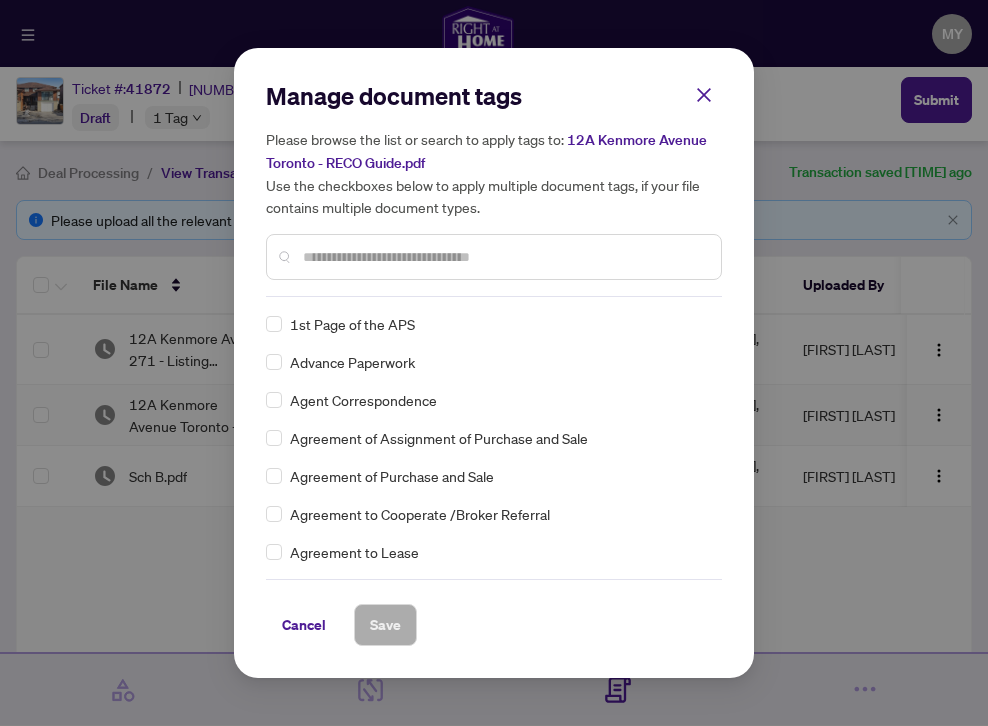 click at bounding box center [504, 257] 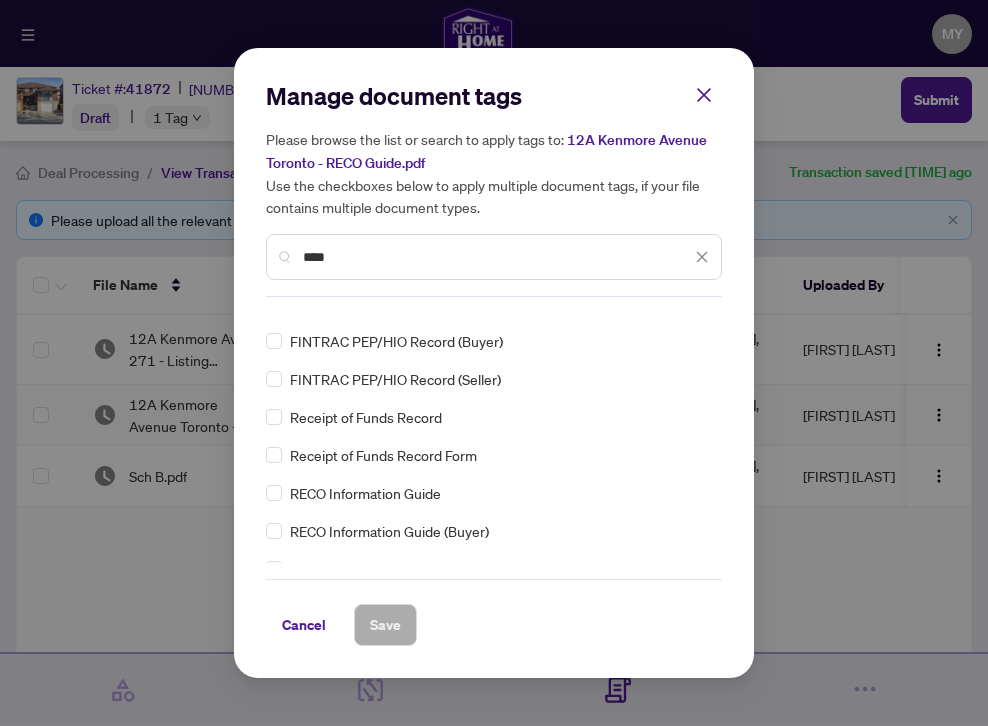 scroll, scrollTop: 23, scrollLeft: 0, axis: vertical 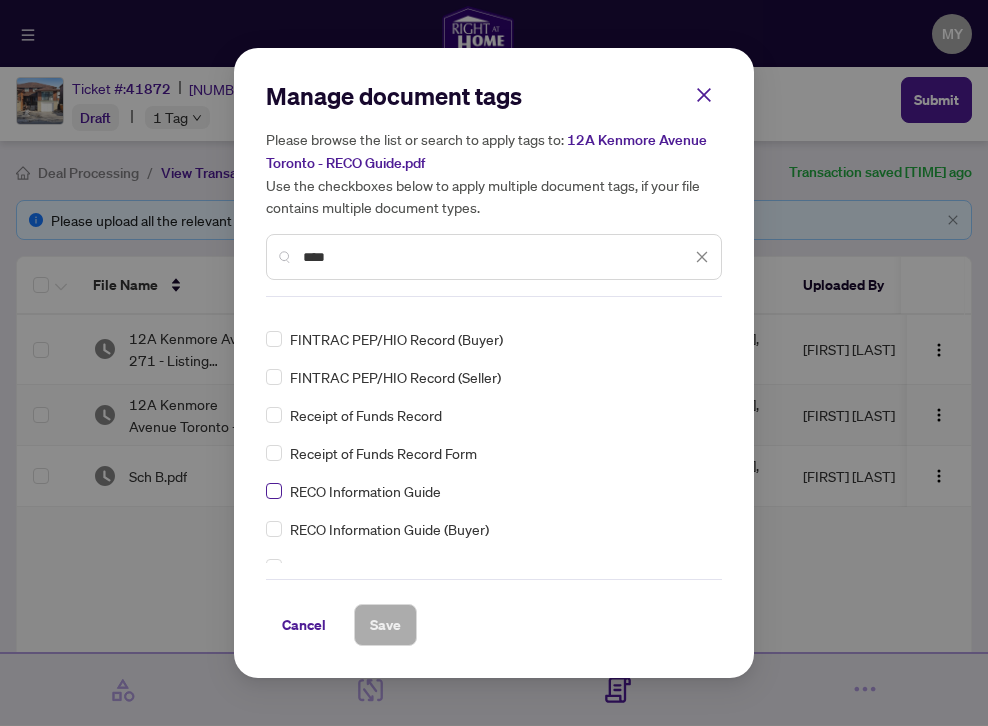 type on "****" 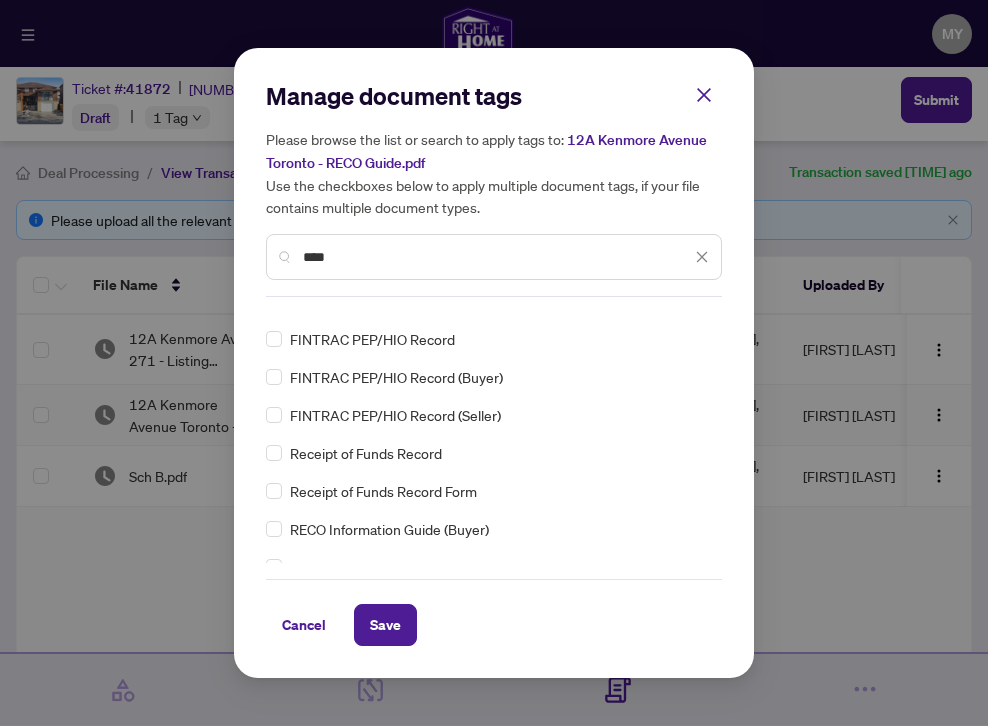 scroll, scrollTop: 0, scrollLeft: 0, axis: both 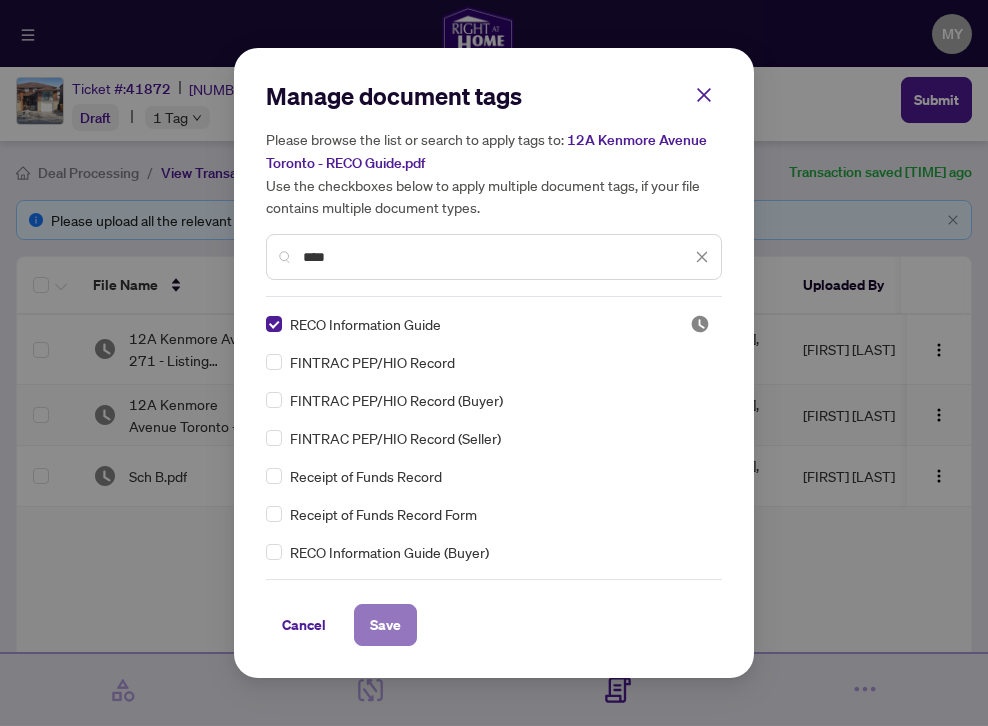 click on "Save" at bounding box center (0, 0) 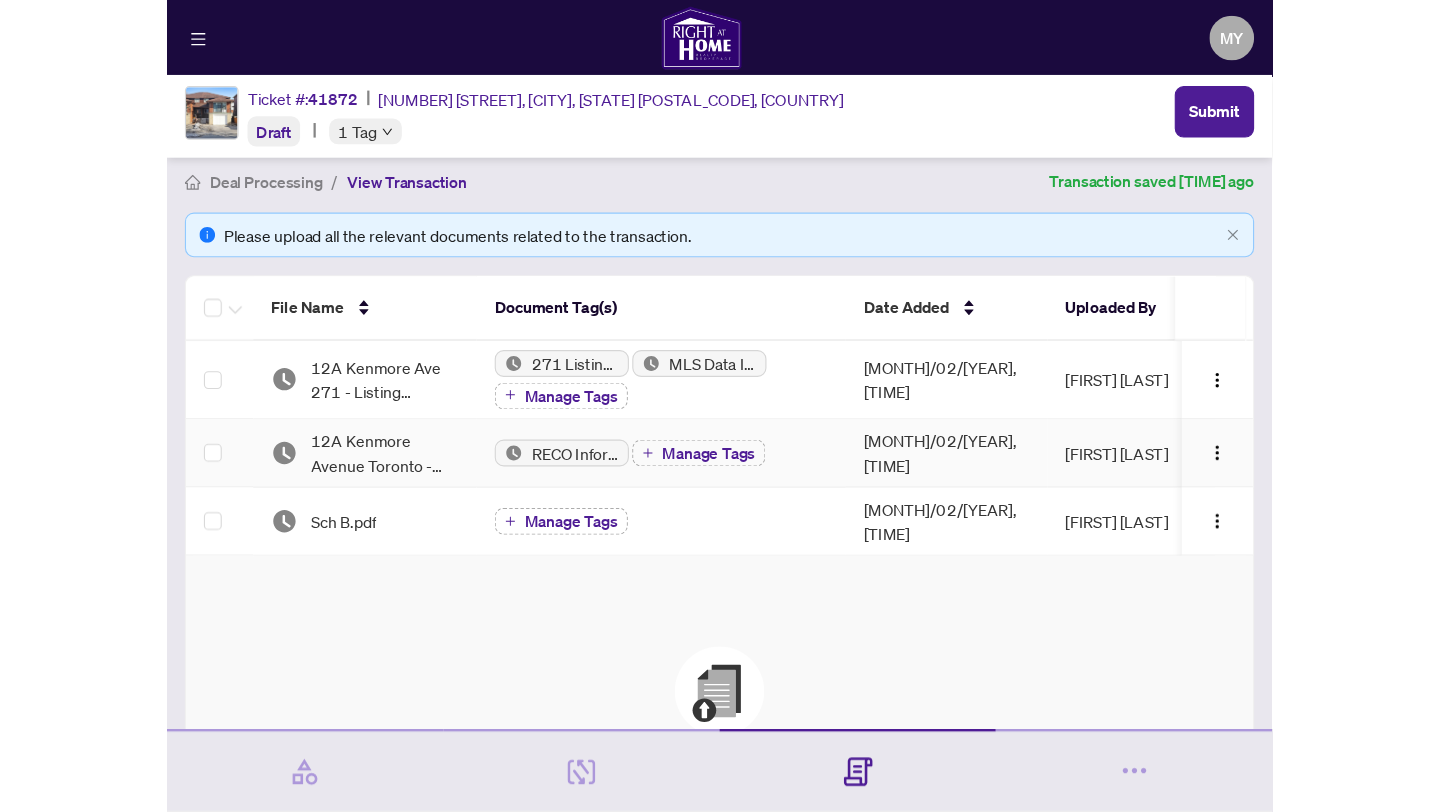 scroll, scrollTop: 7, scrollLeft: 0, axis: vertical 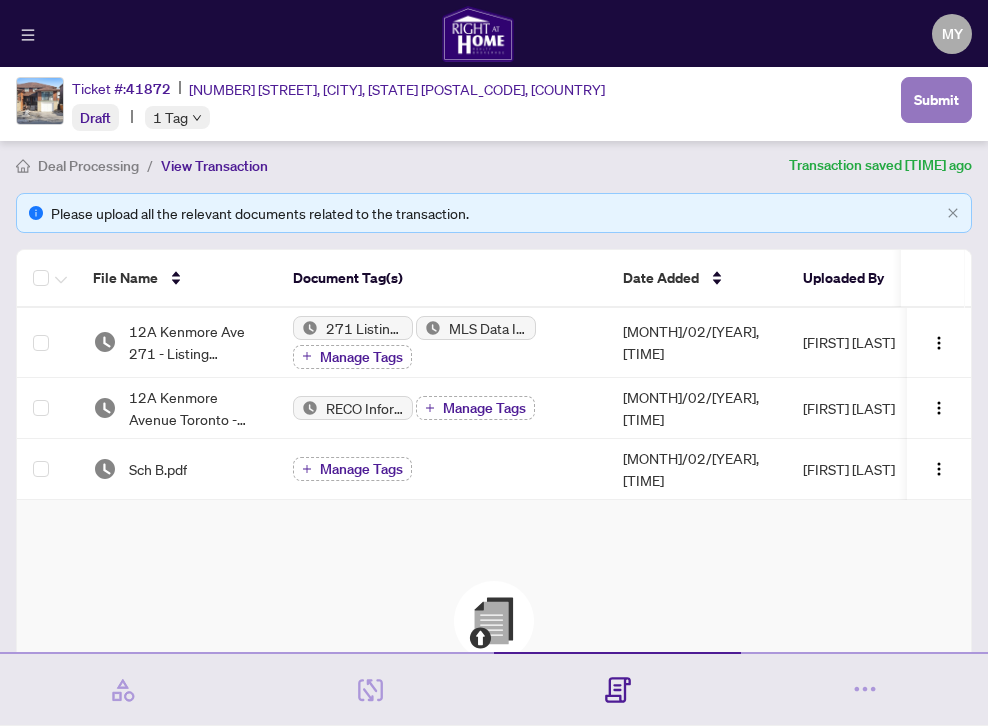 click on "Submit" at bounding box center (936, 100) 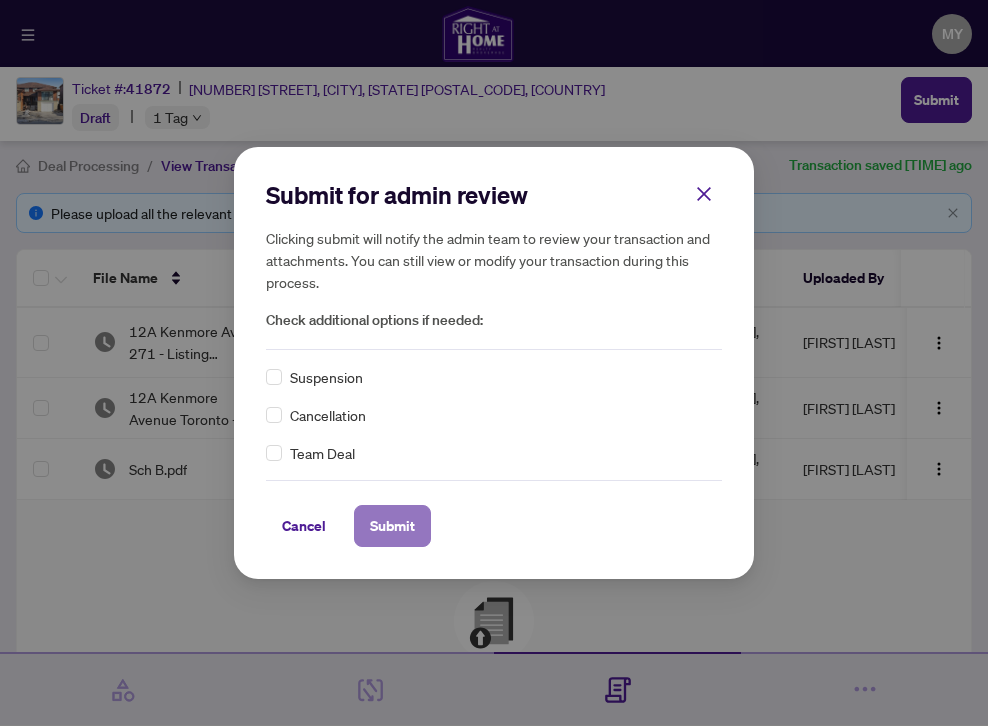 click on "Submit" at bounding box center (0, 0) 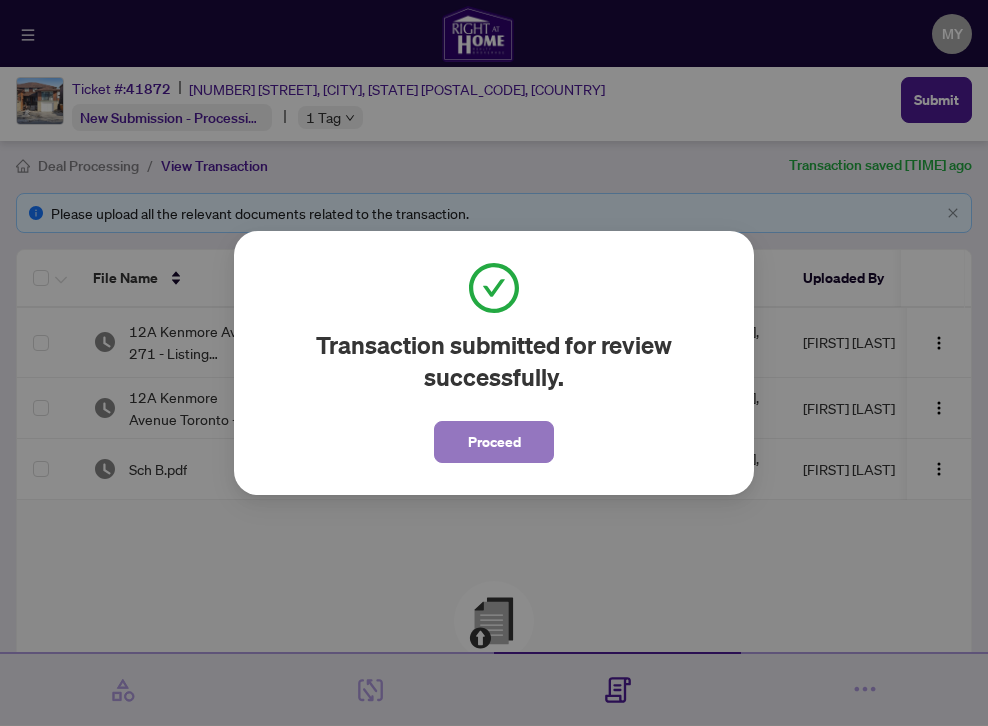 click on "Proceed" at bounding box center (494, 442) 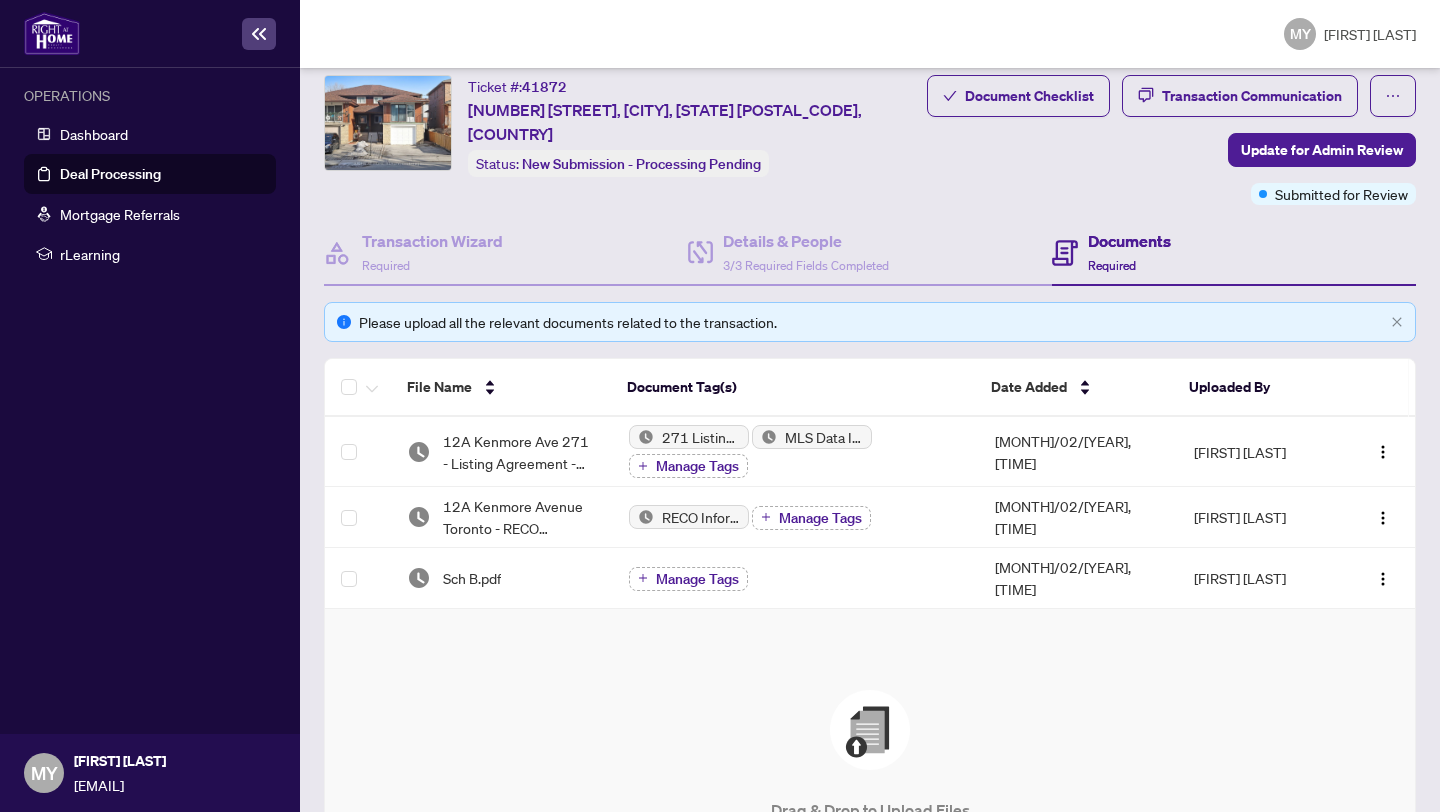 scroll, scrollTop: 0, scrollLeft: 0, axis: both 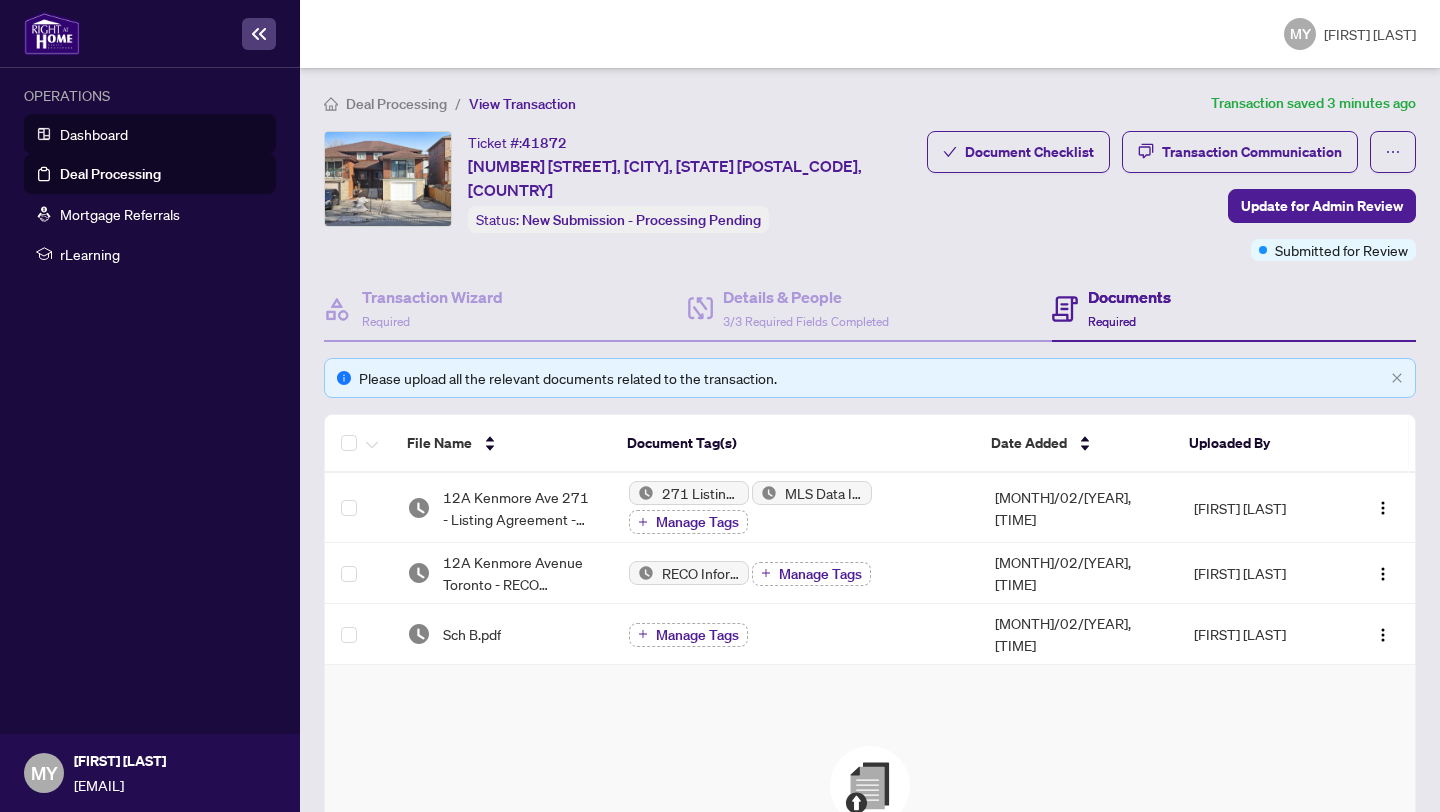 click on "Dashboard" at bounding box center [94, 134] 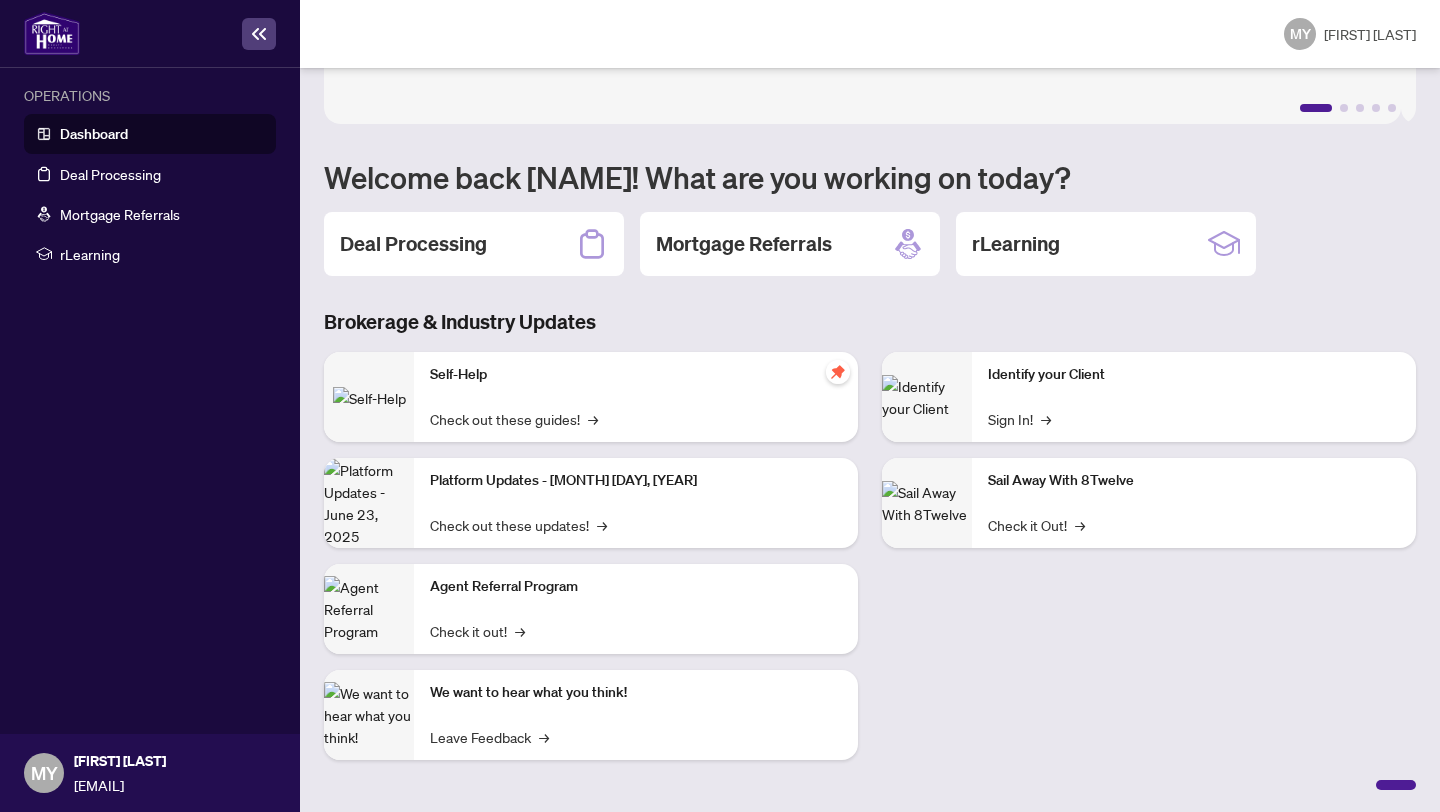 scroll, scrollTop: 0, scrollLeft: 0, axis: both 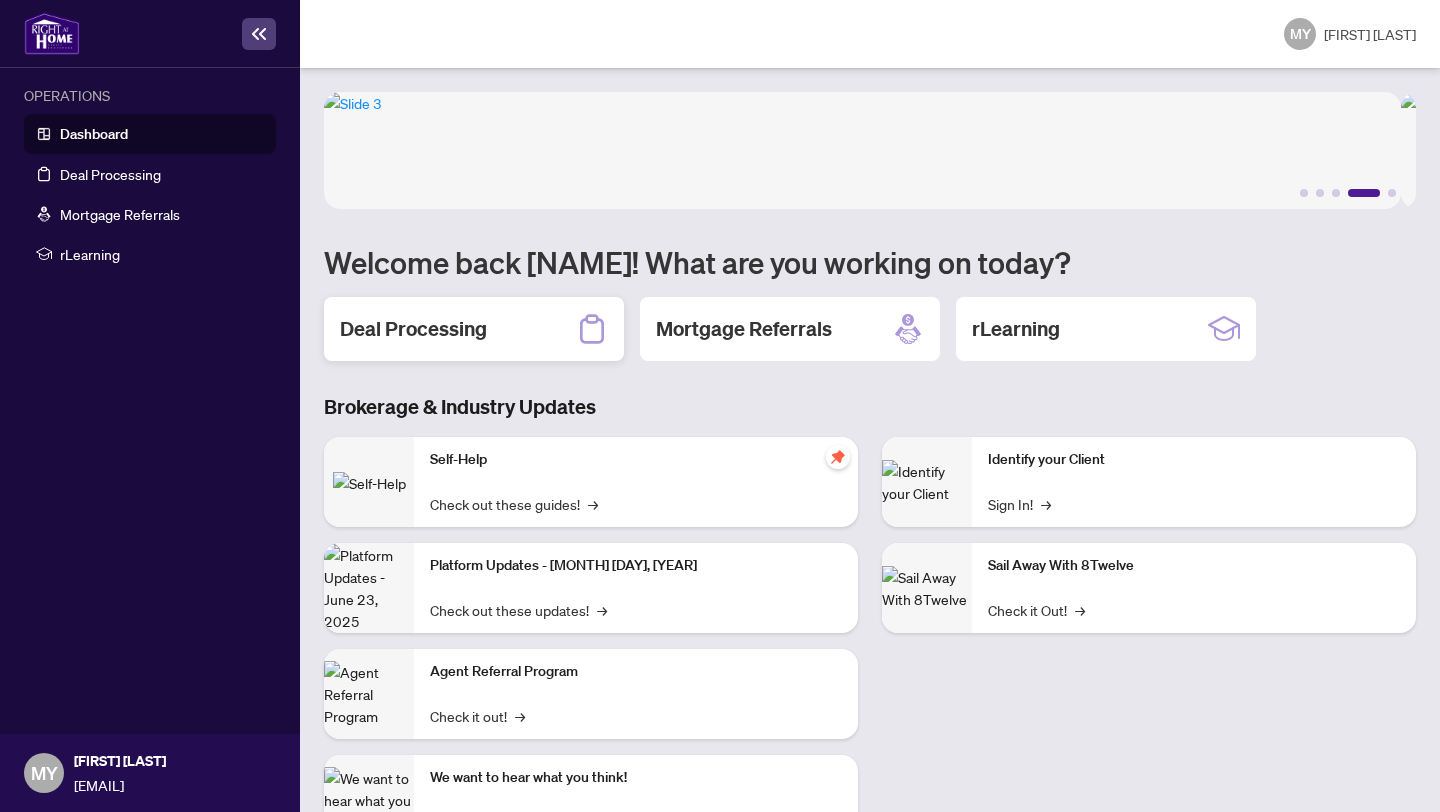 click on "Deal Processing" at bounding box center (413, 329) 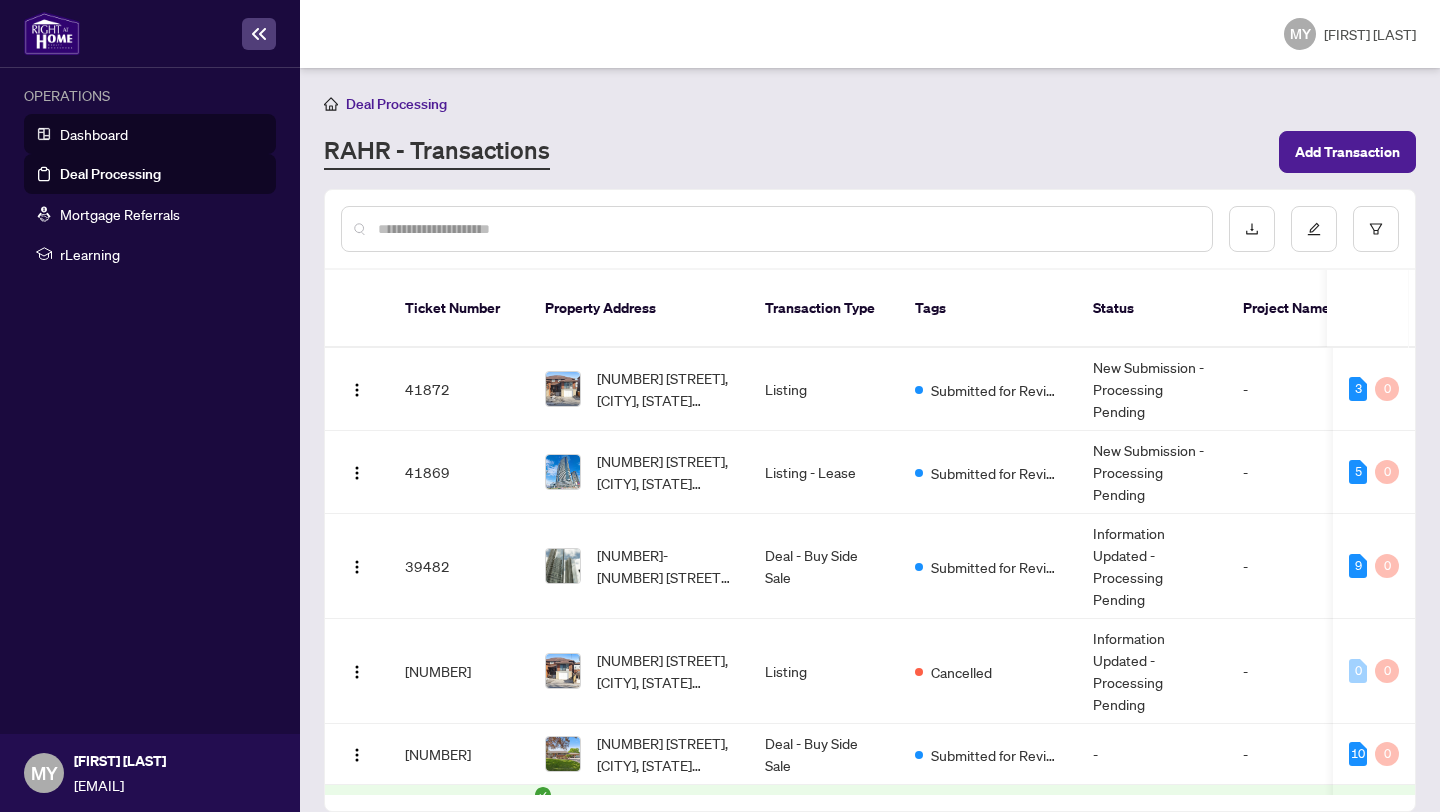 click on "Dashboard" at bounding box center [94, 134] 